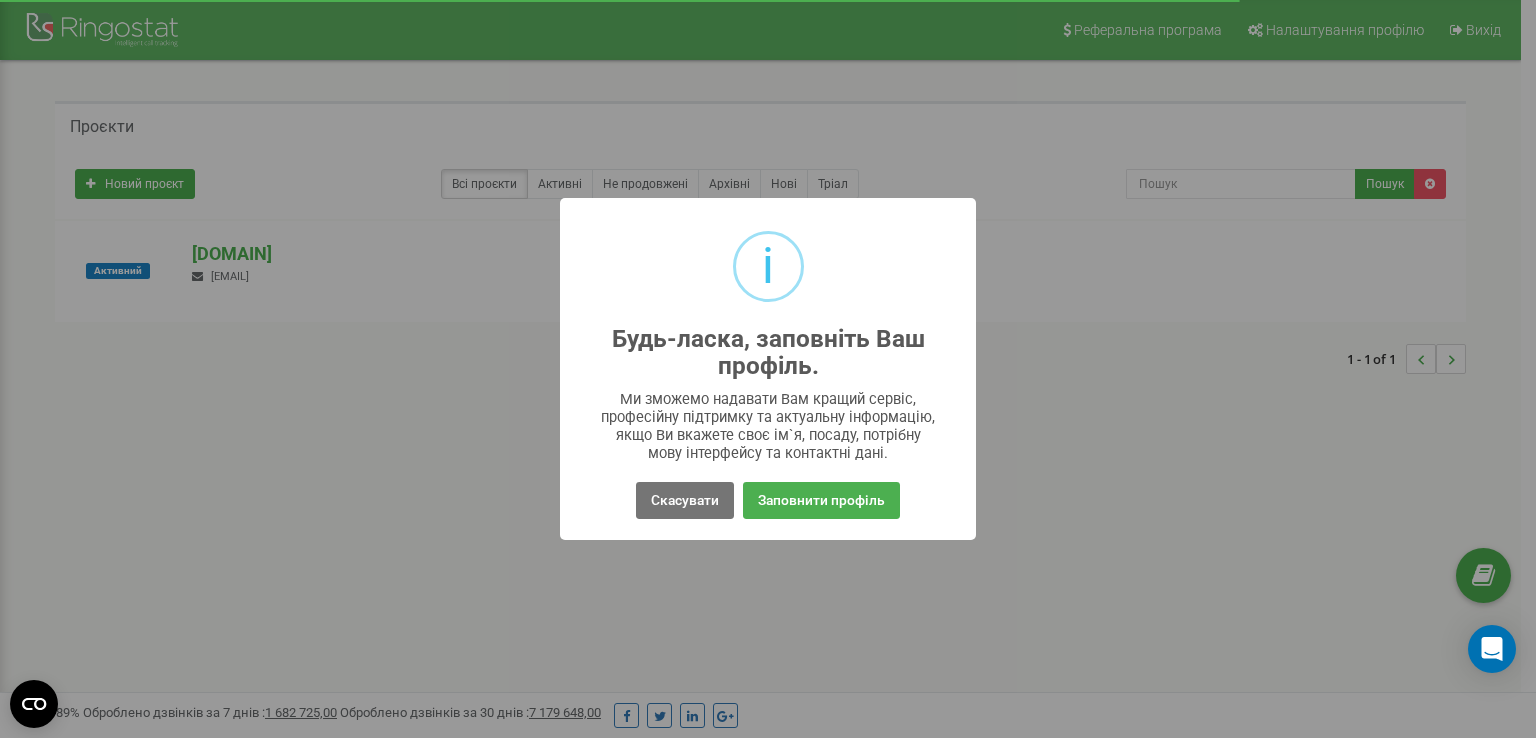 scroll, scrollTop: 0, scrollLeft: 0, axis: both 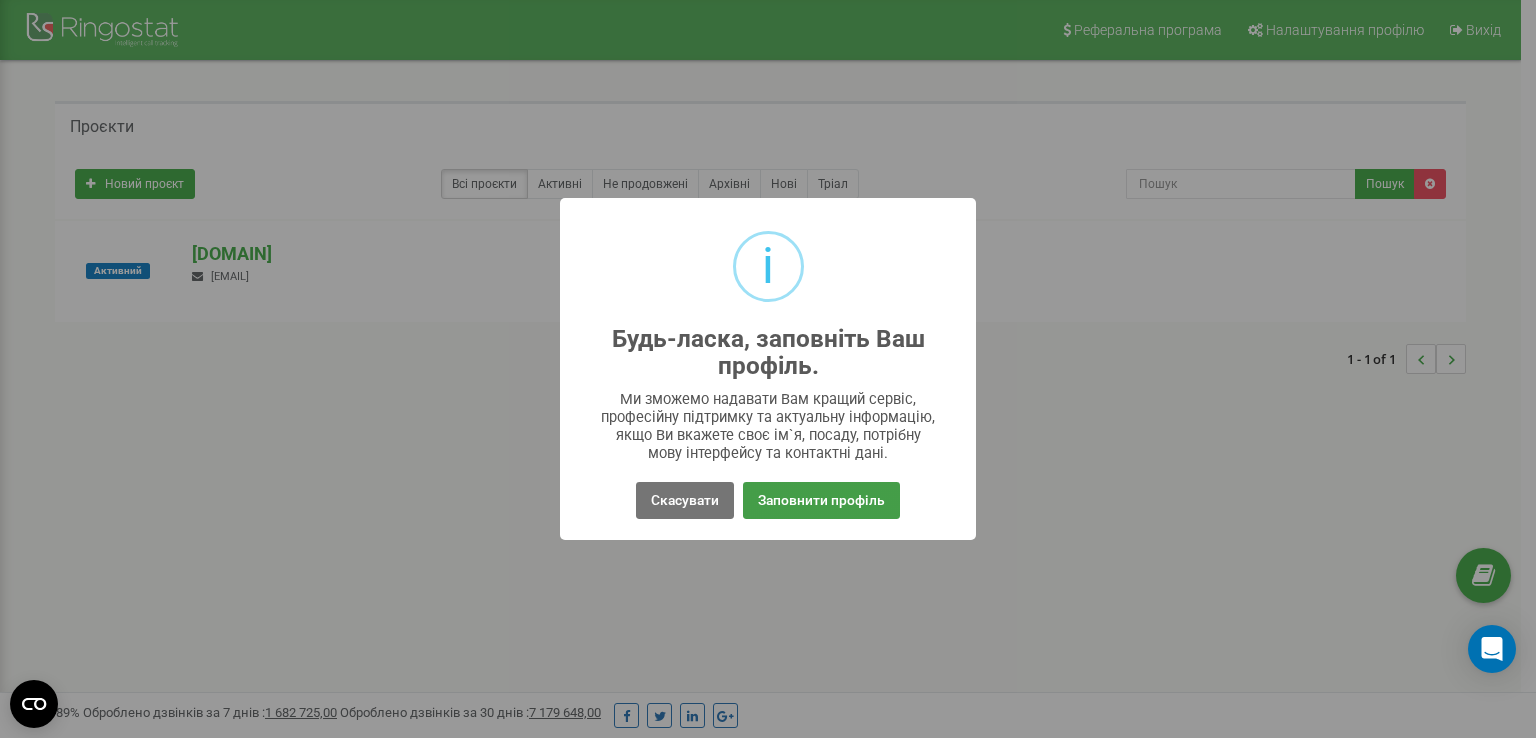 click on "Заповнити профіль" at bounding box center [821, 500] 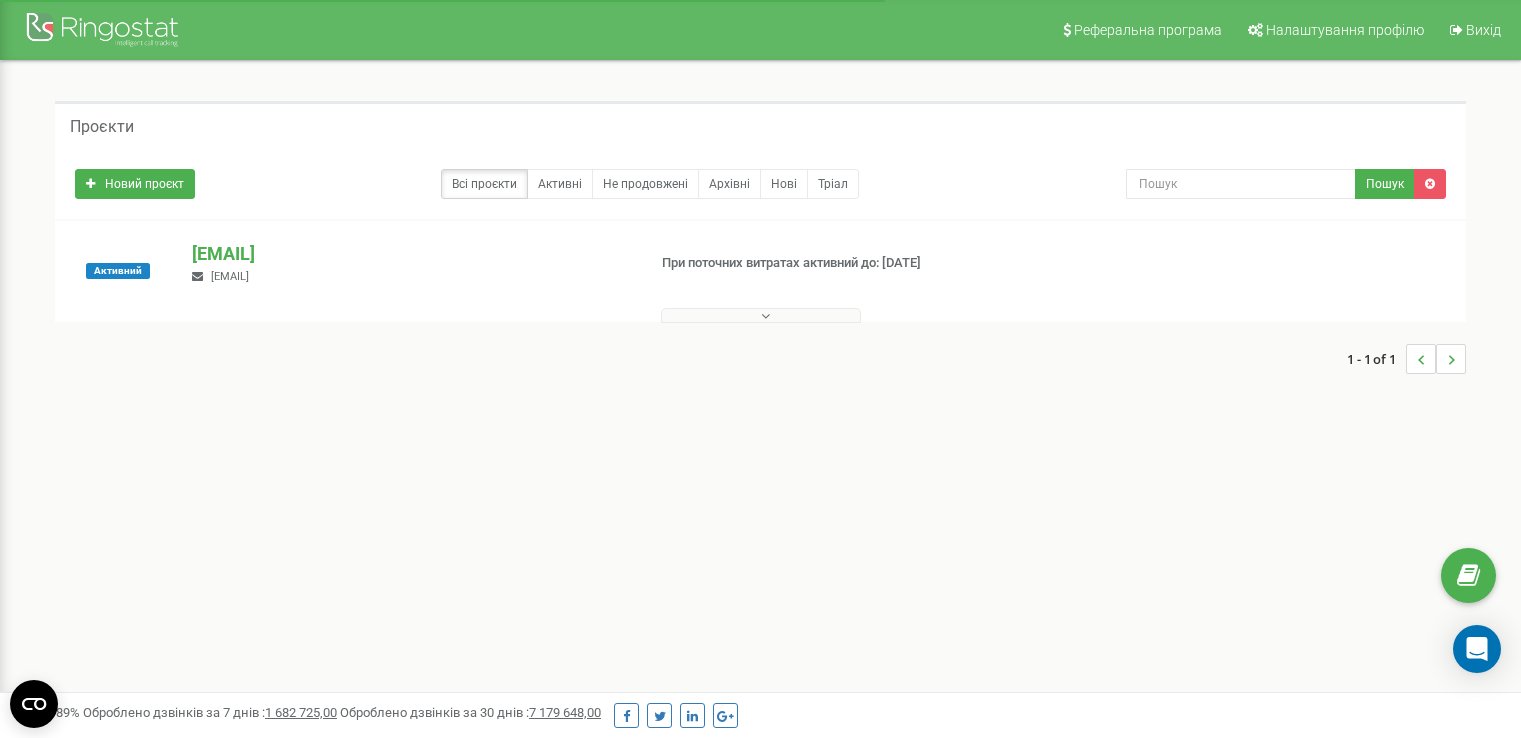scroll, scrollTop: 0, scrollLeft: 0, axis: both 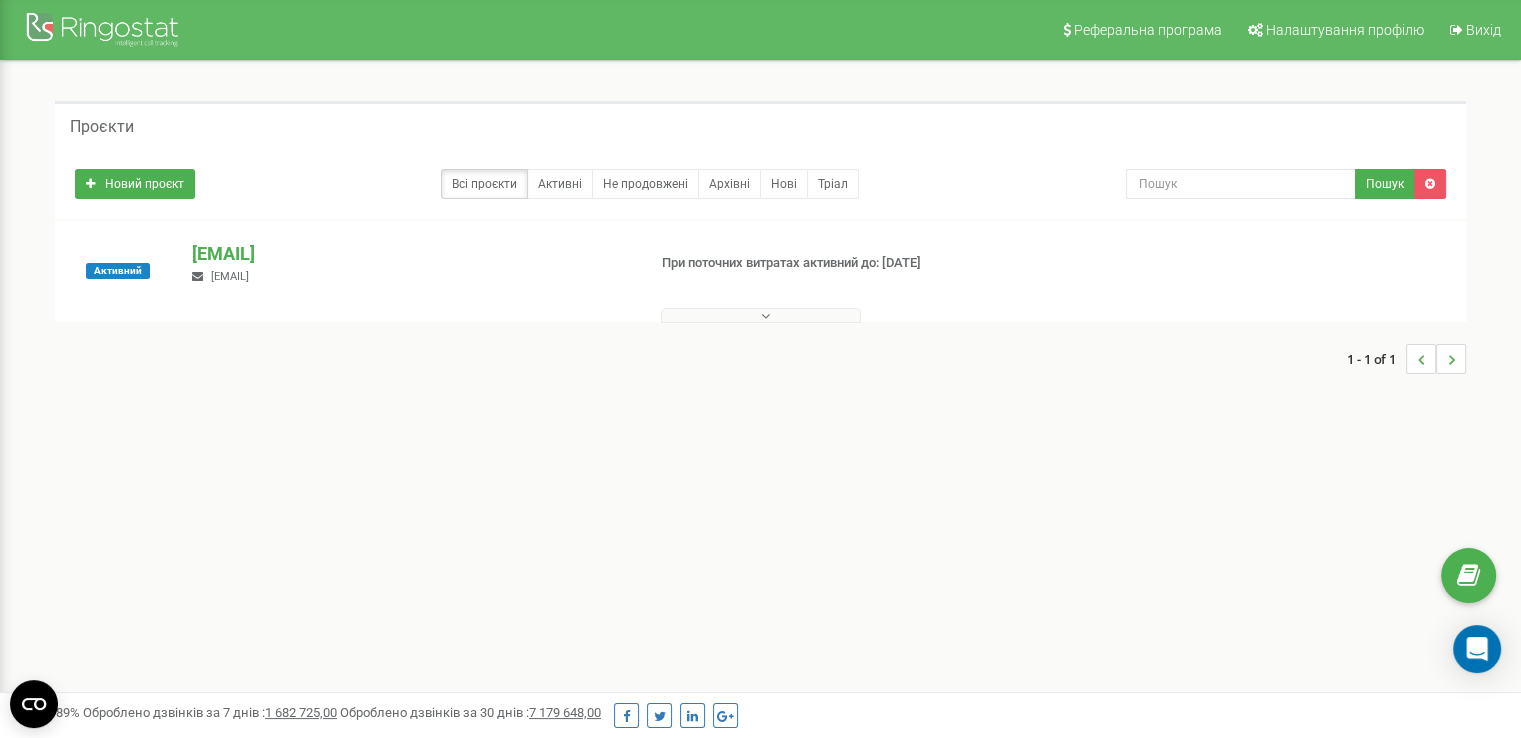 click at bounding box center (761, 315) 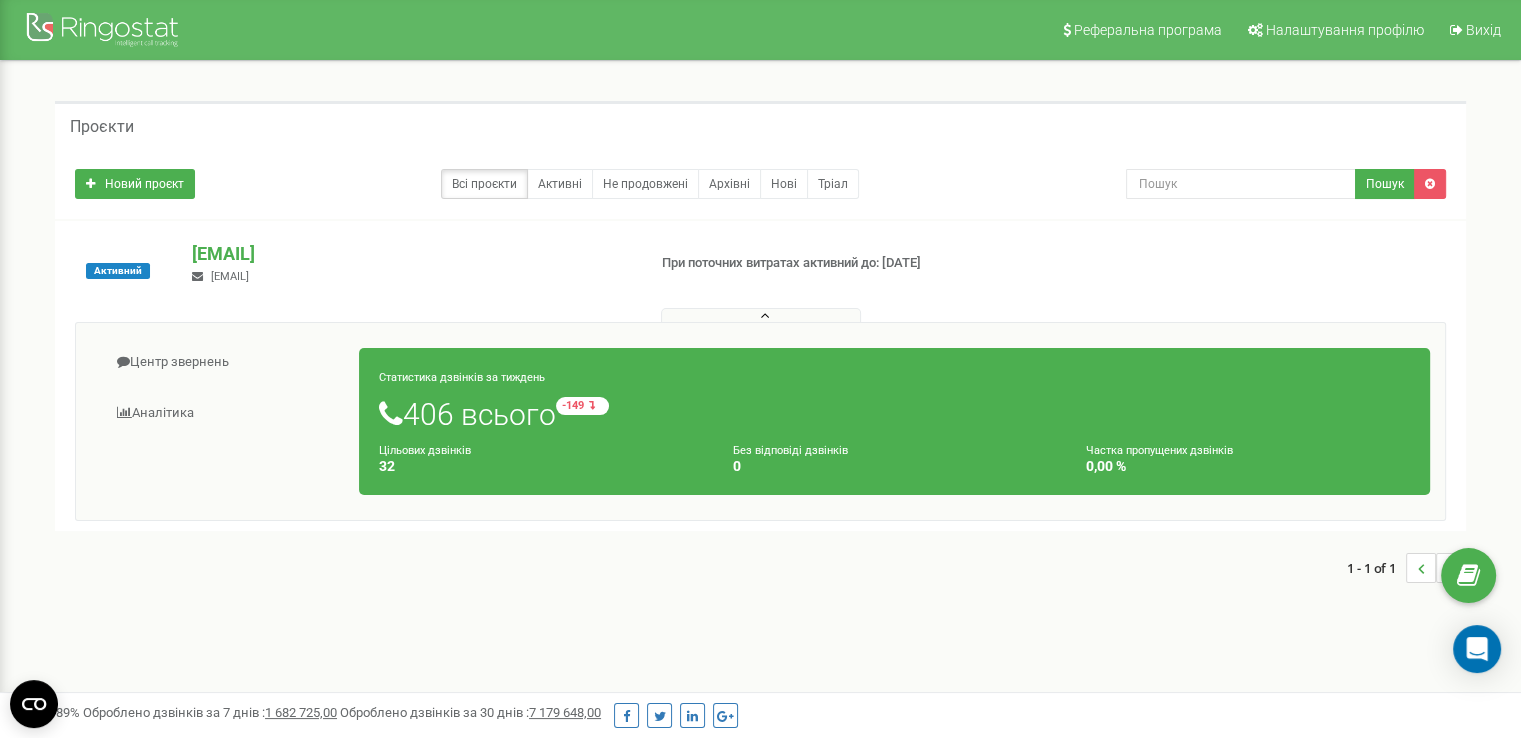 click on "При поточних витратах активний до: [DATE]" at bounding box center [822, 263] 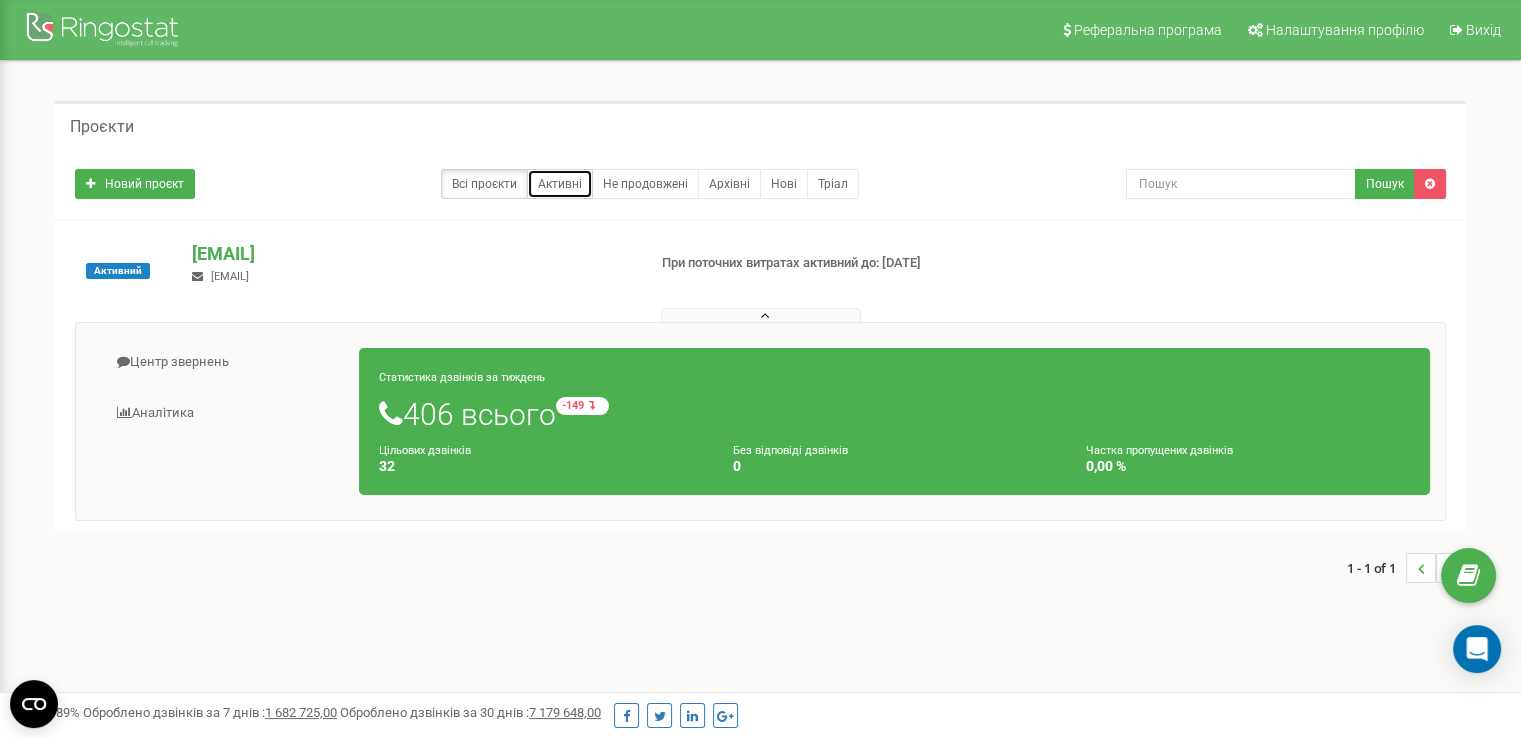click on "Активні" at bounding box center [560, 184] 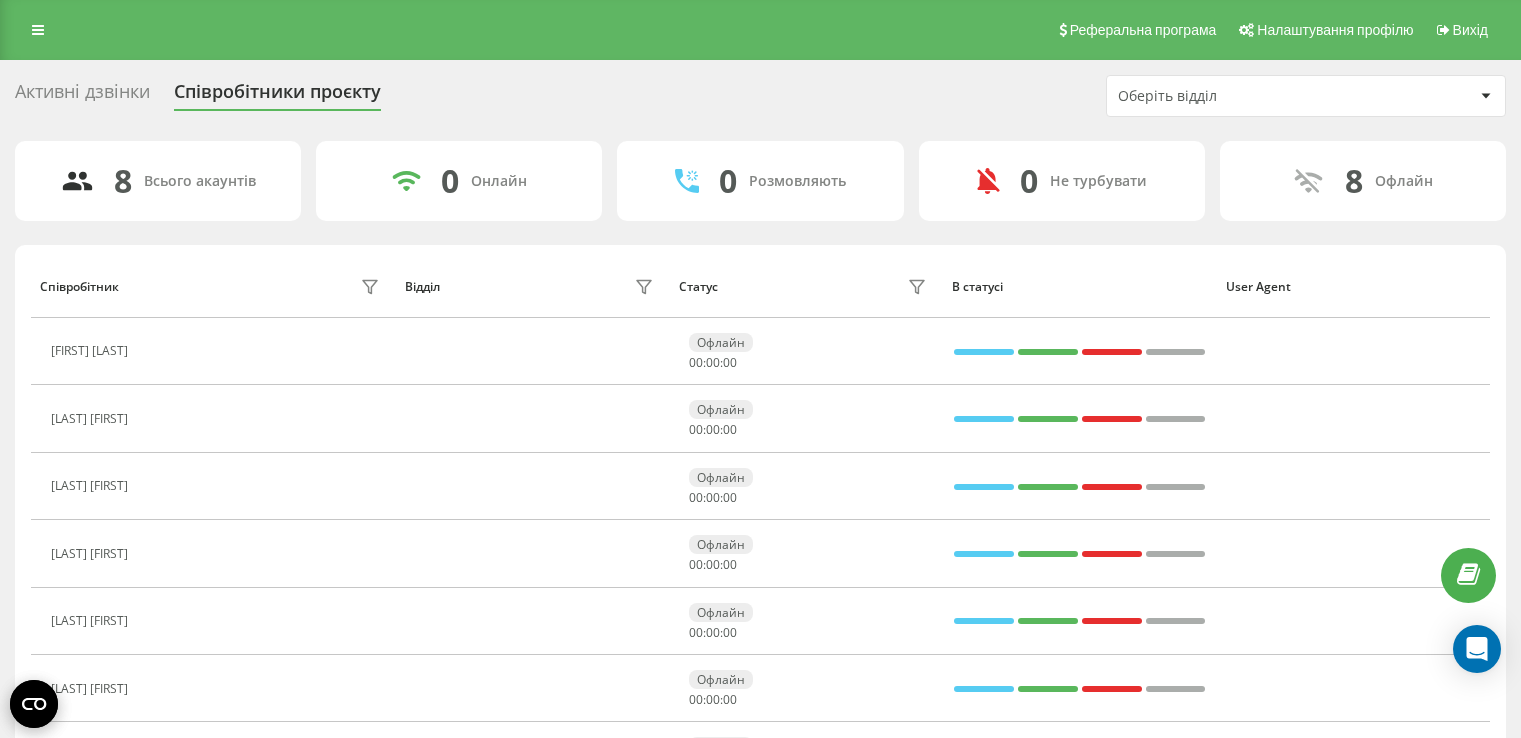 scroll, scrollTop: 0, scrollLeft: 0, axis: both 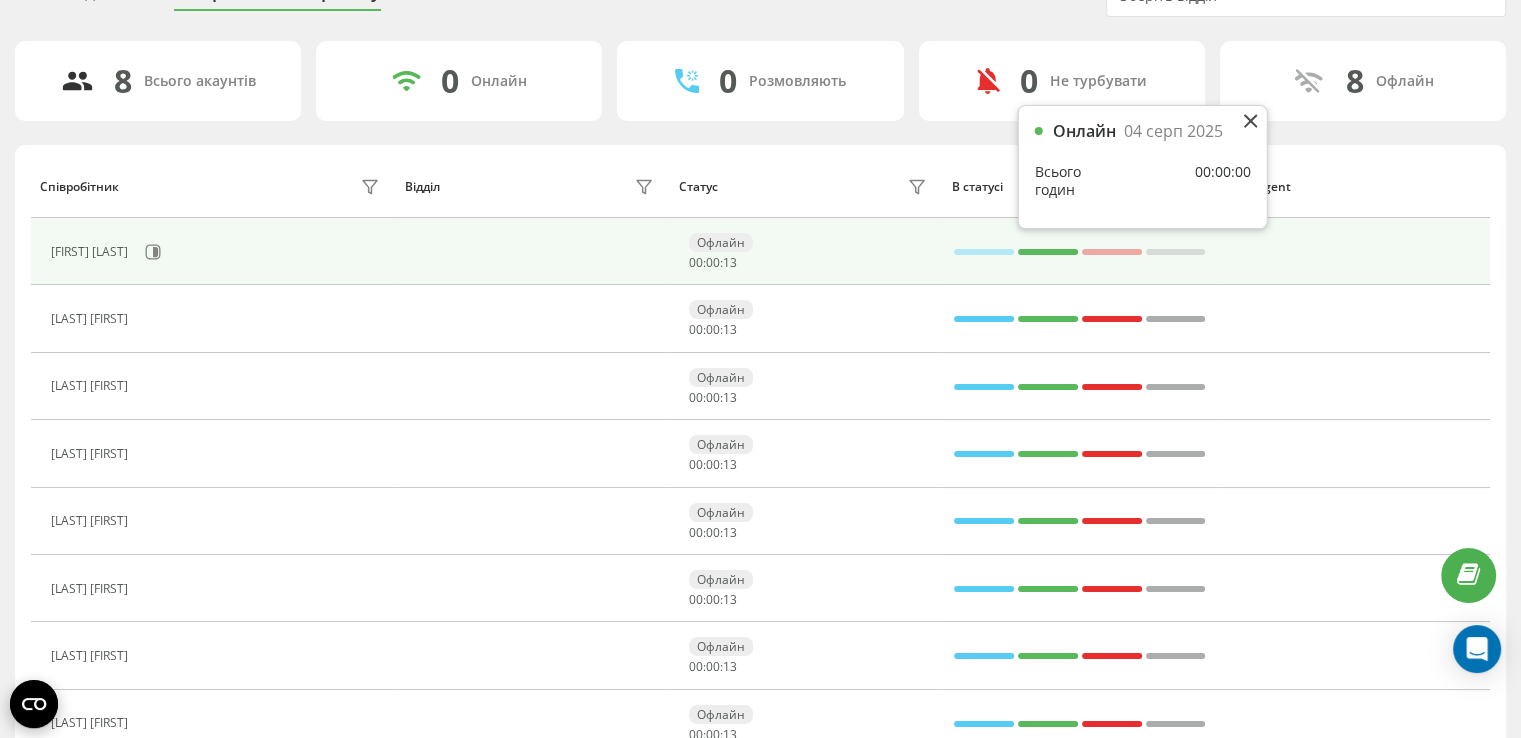 click at bounding box center (1048, 252) 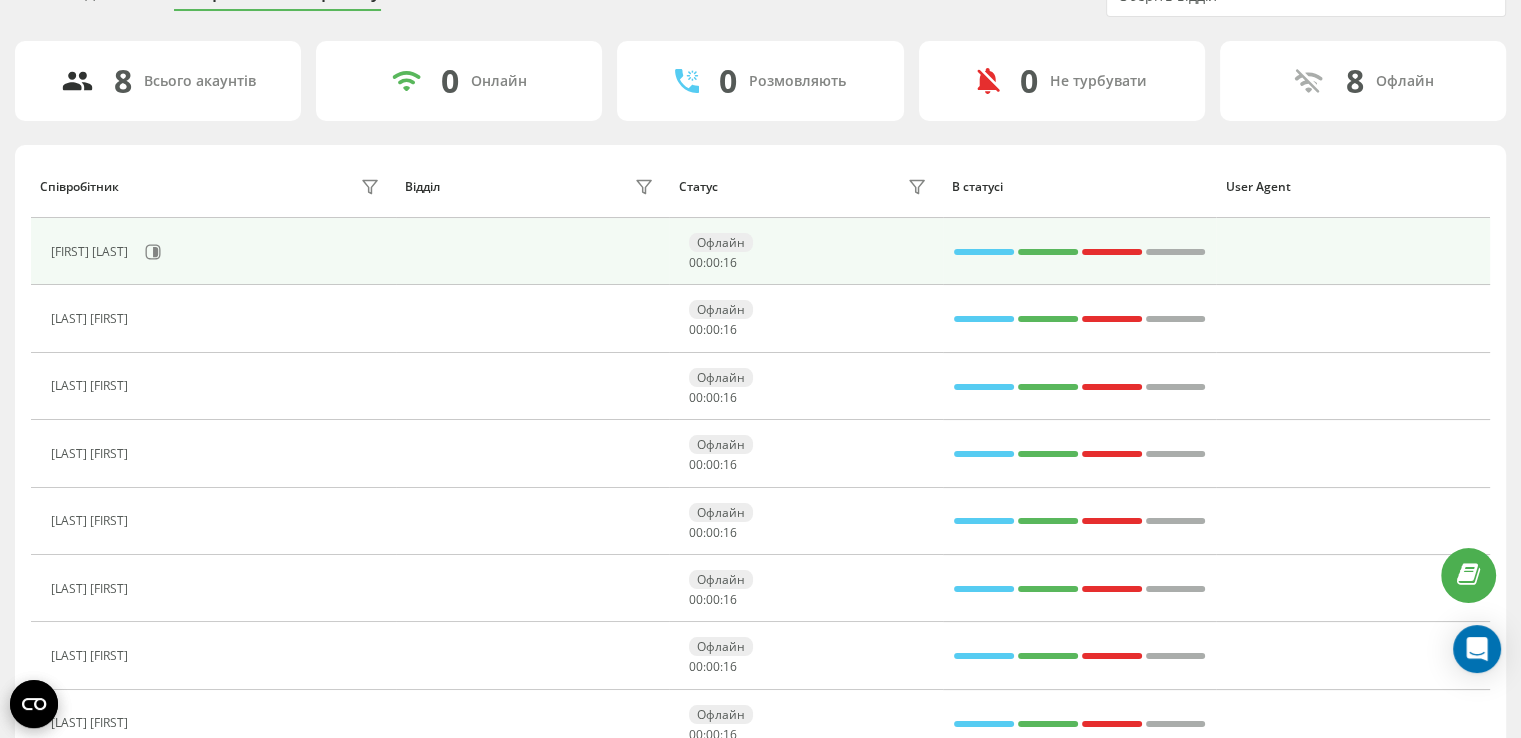 click at bounding box center (1048, 252) 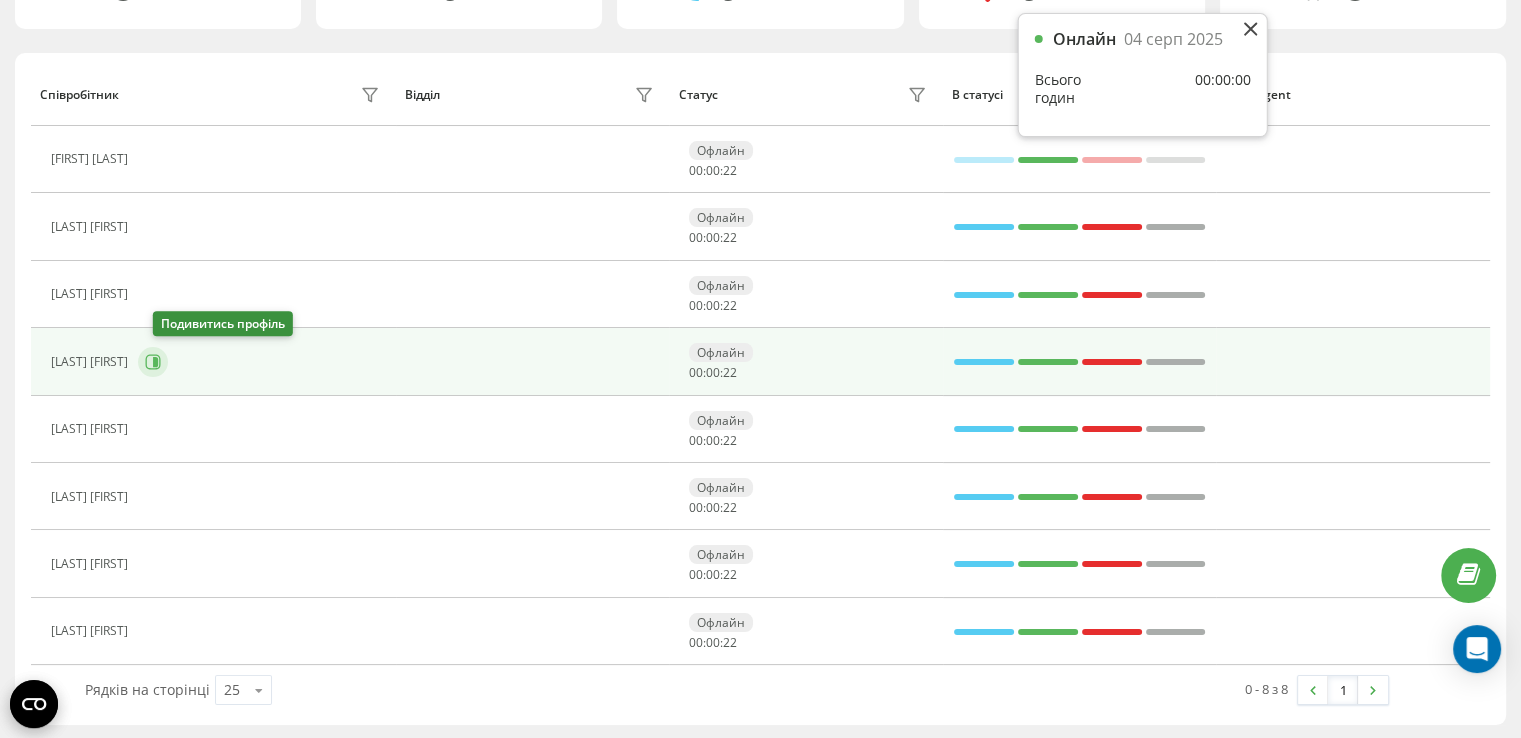 scroll, scrollTop: 0, scrollLeft: 0, axis: both 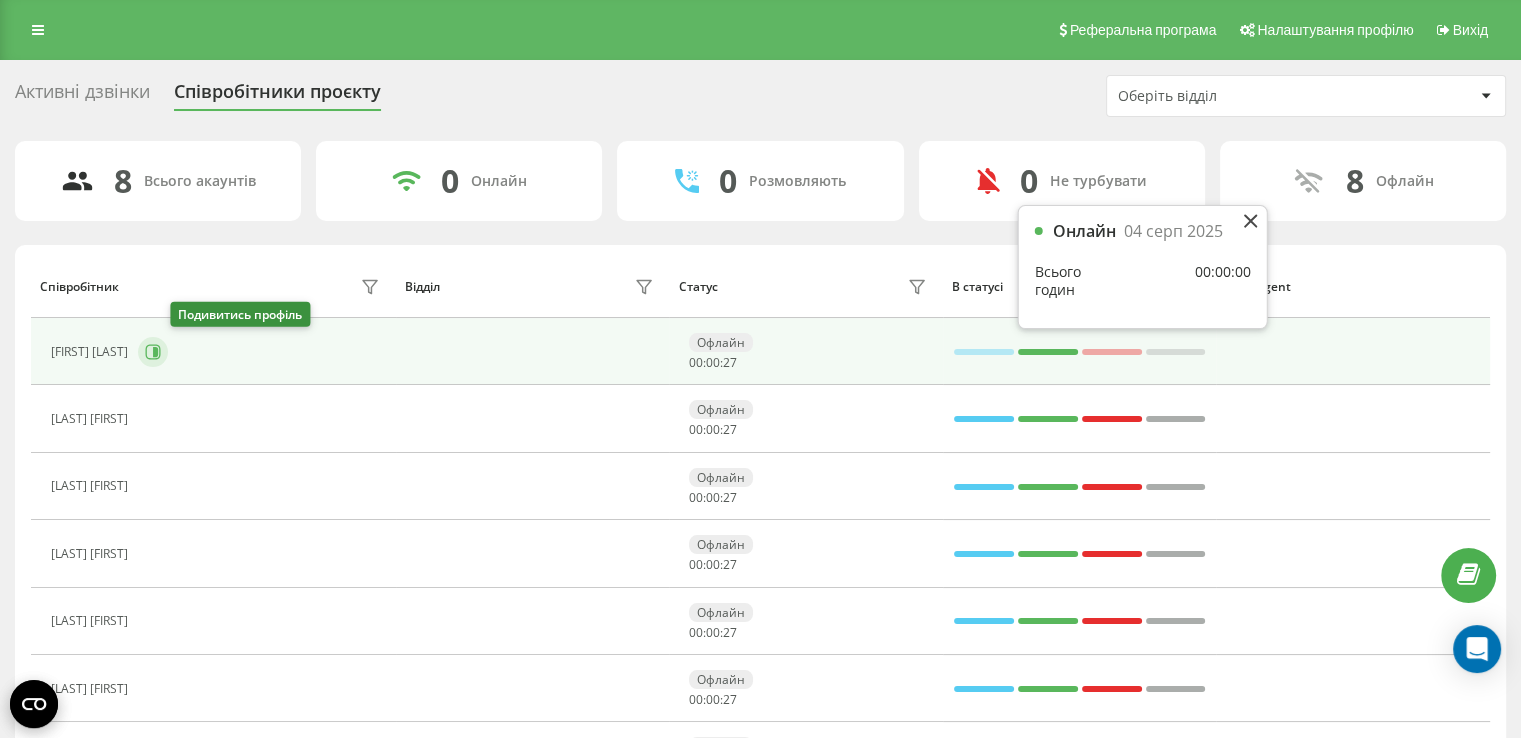 click 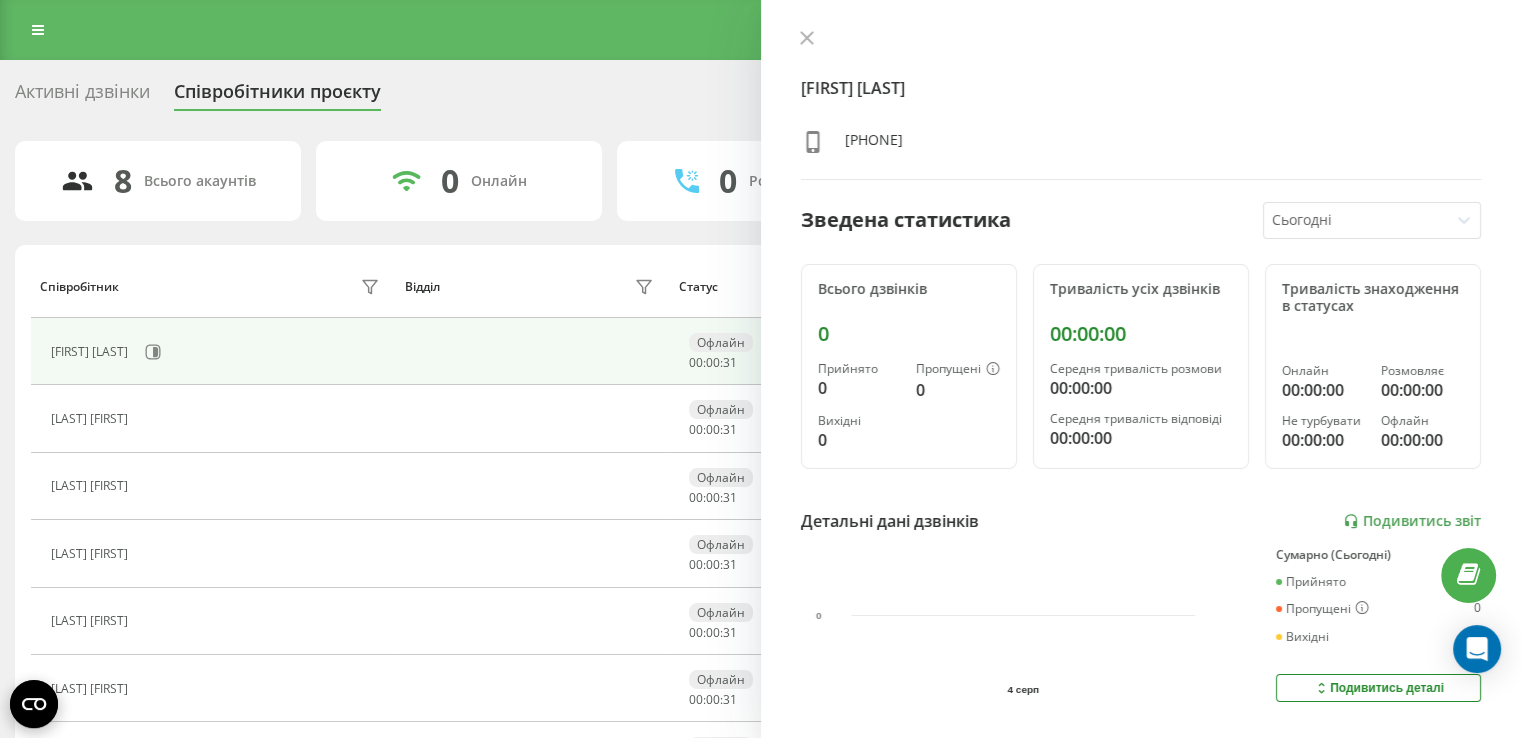 click at bounding box center (1356, 220) 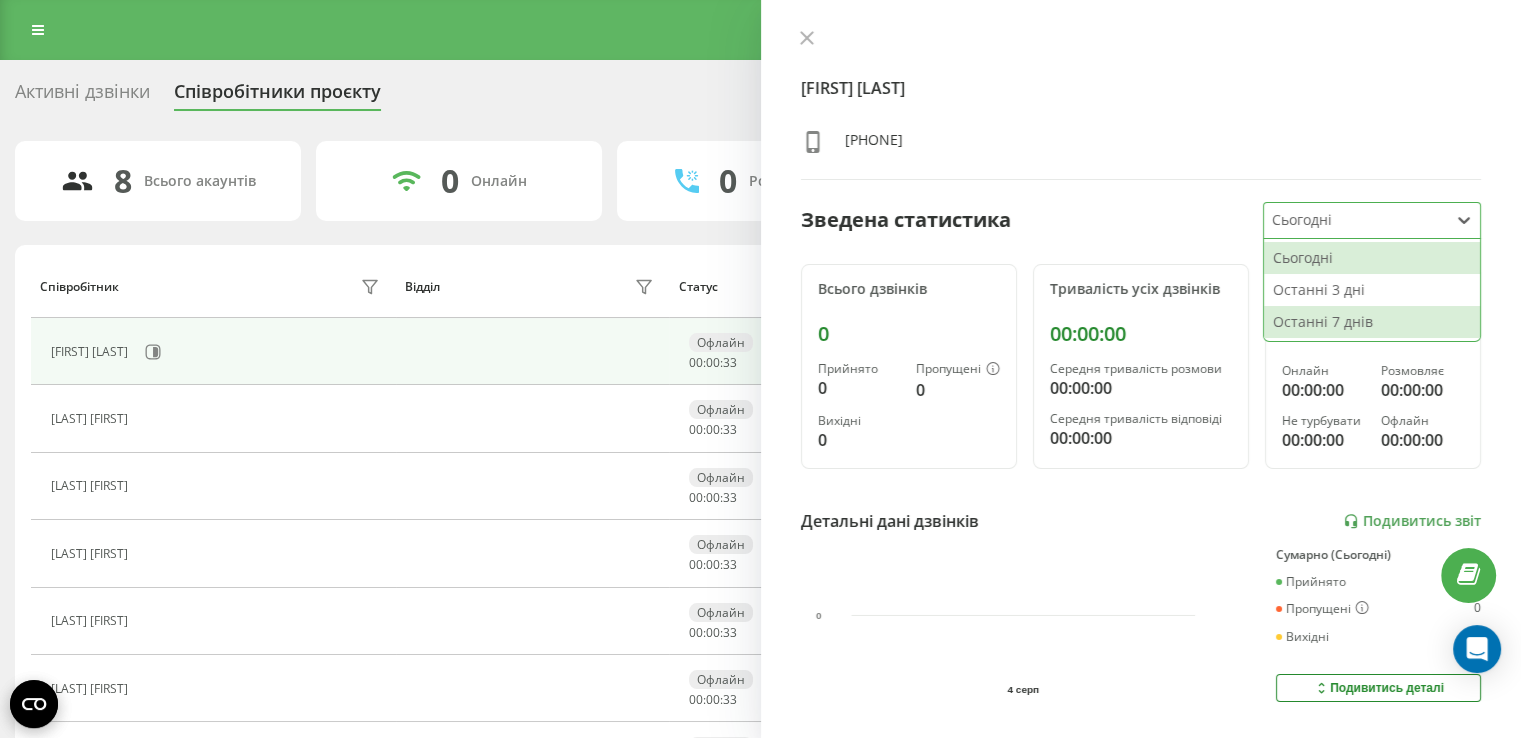 click on "Останні 7 днів" at bounding box center (1372, 322) 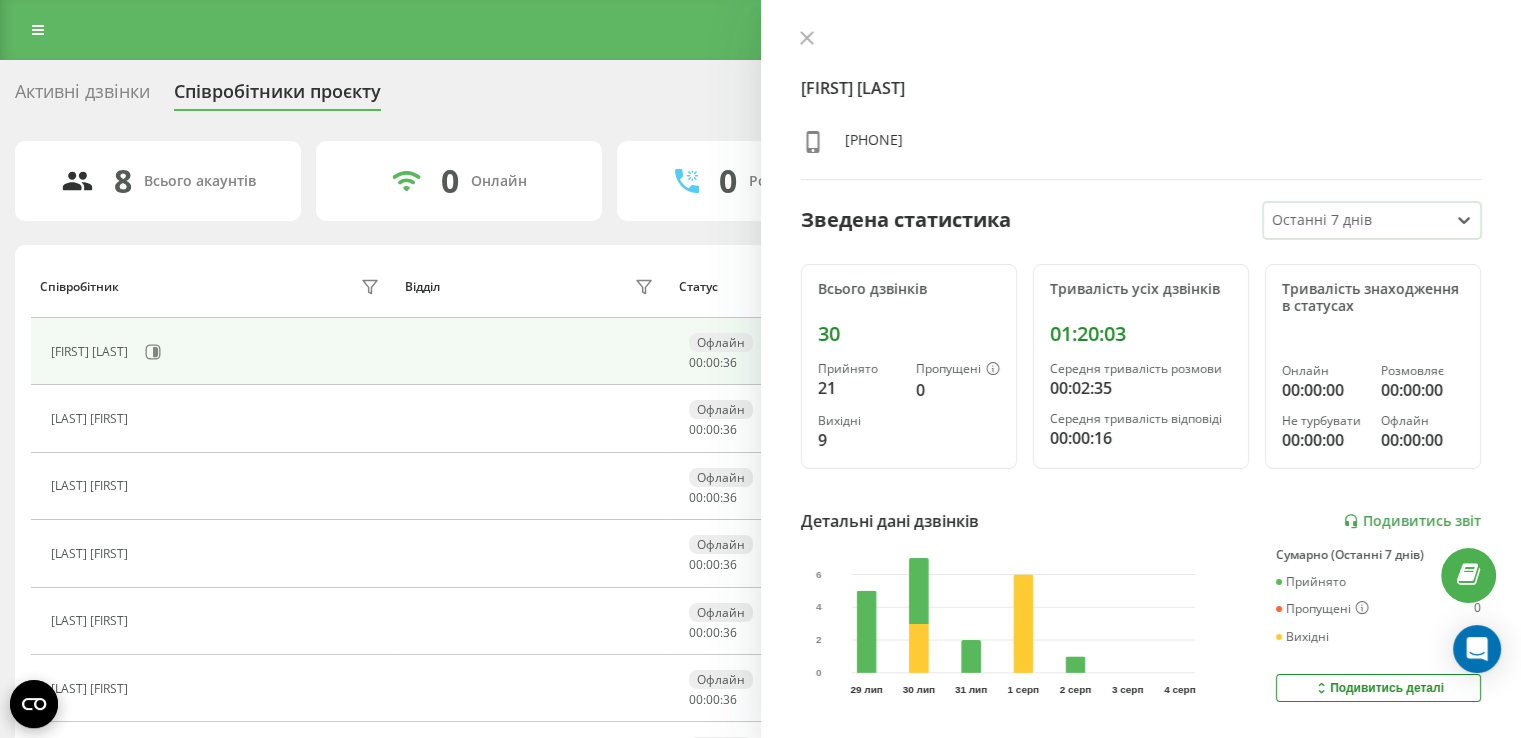 scroll, scrollTop: 100, scrollLeft: 0, axis: vertical 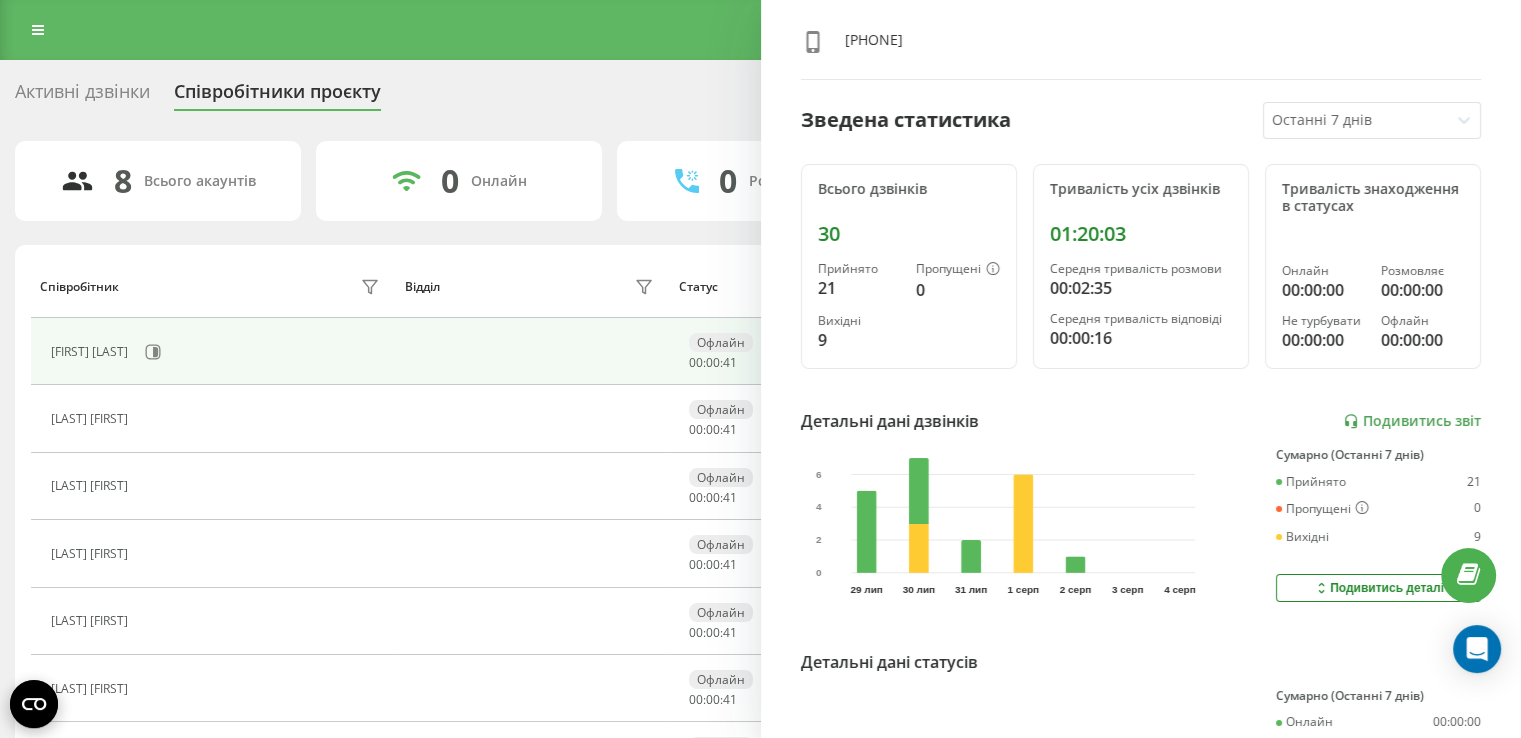 click on "Активні дзвінки Співробітники проєкту Оберіть відділ" at bounding box center [760, 96] 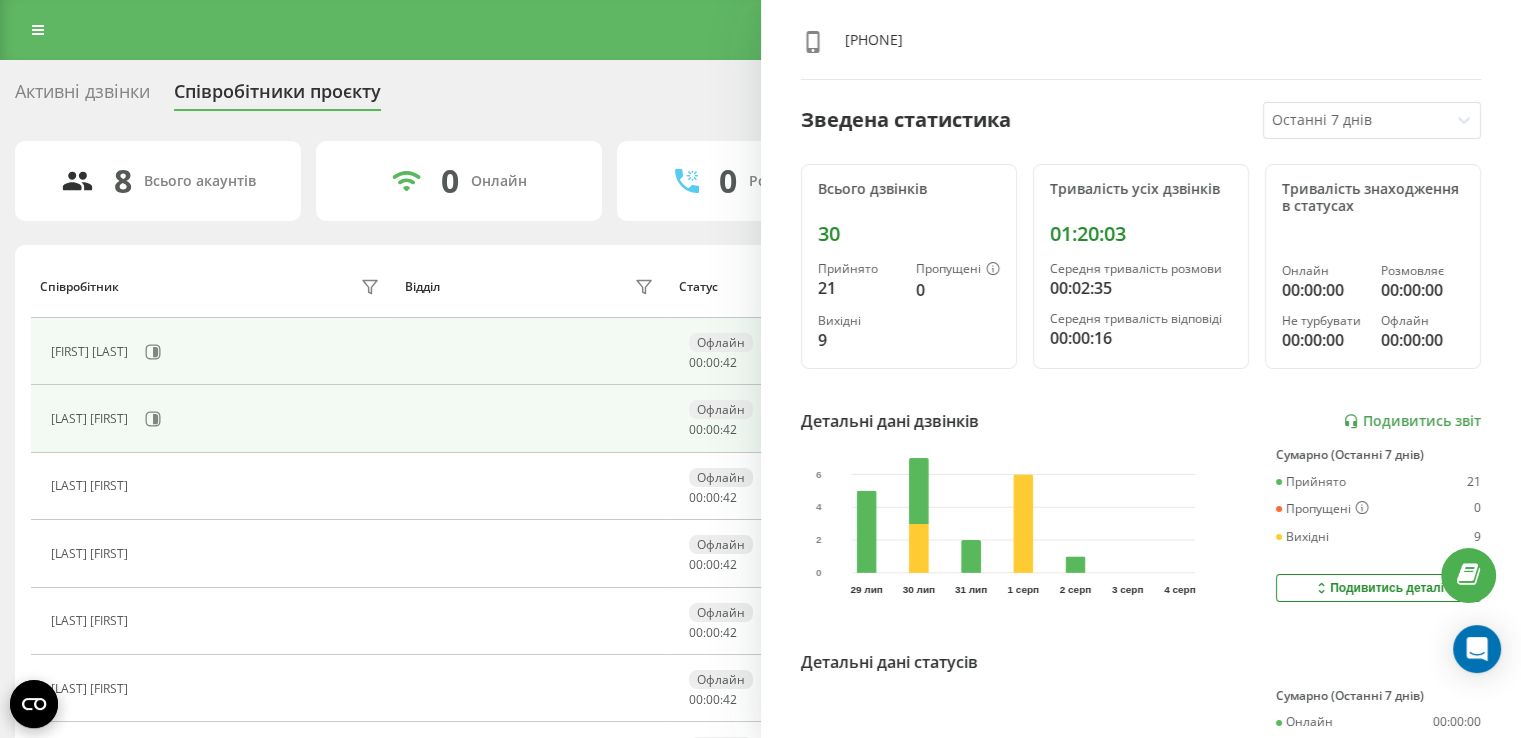 click at bounding box center (533, 418) 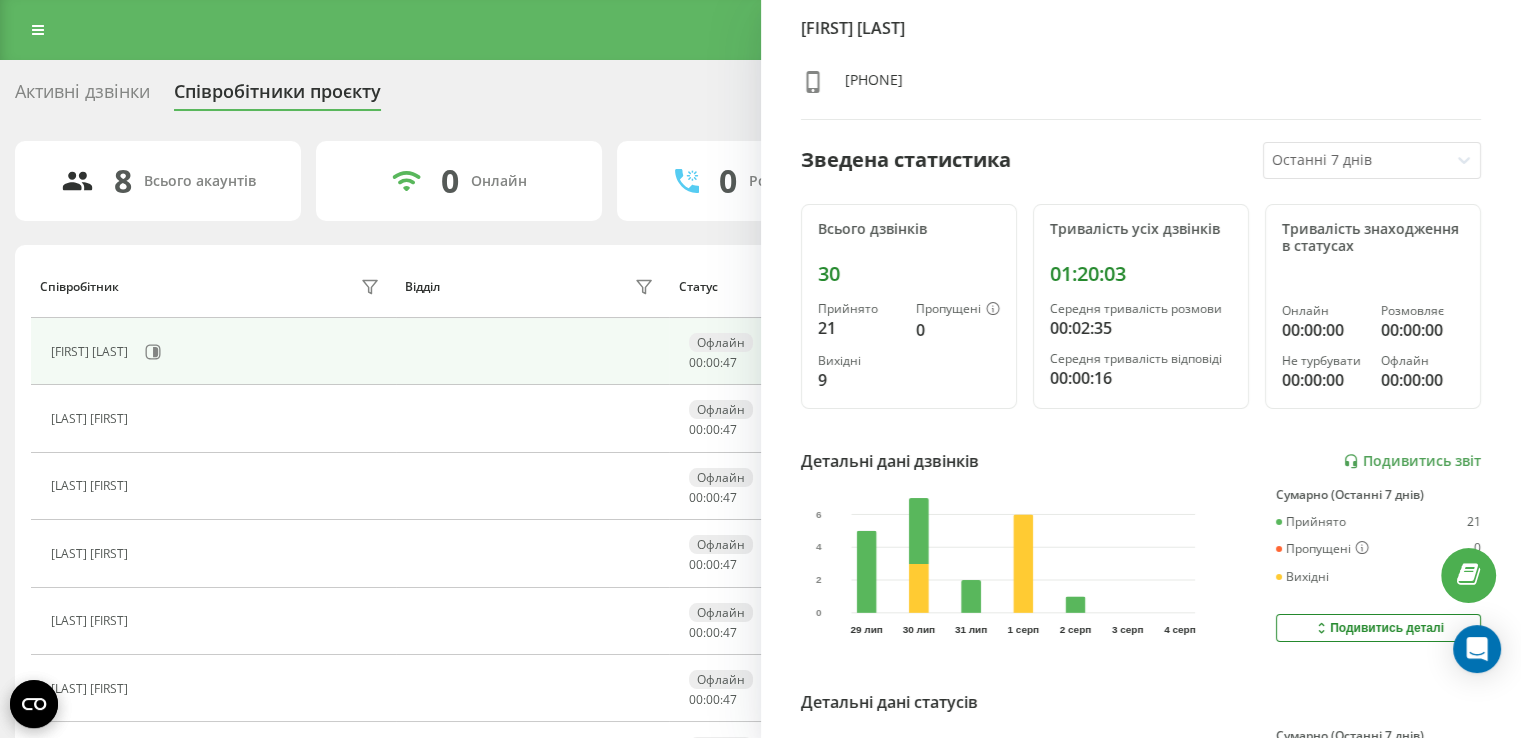 scroll, scrollTop: 318, scrollLeft: 0, axis: vertical 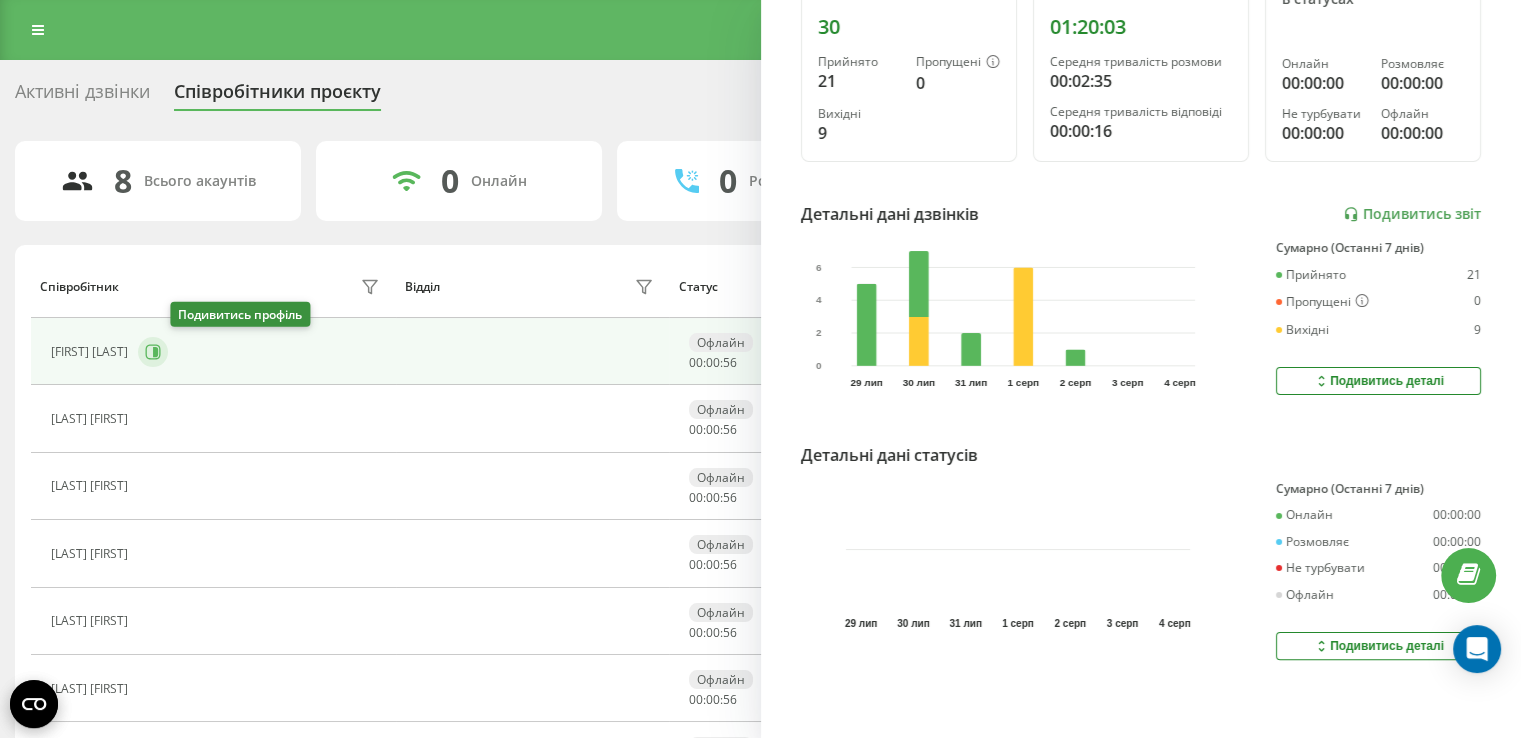 click 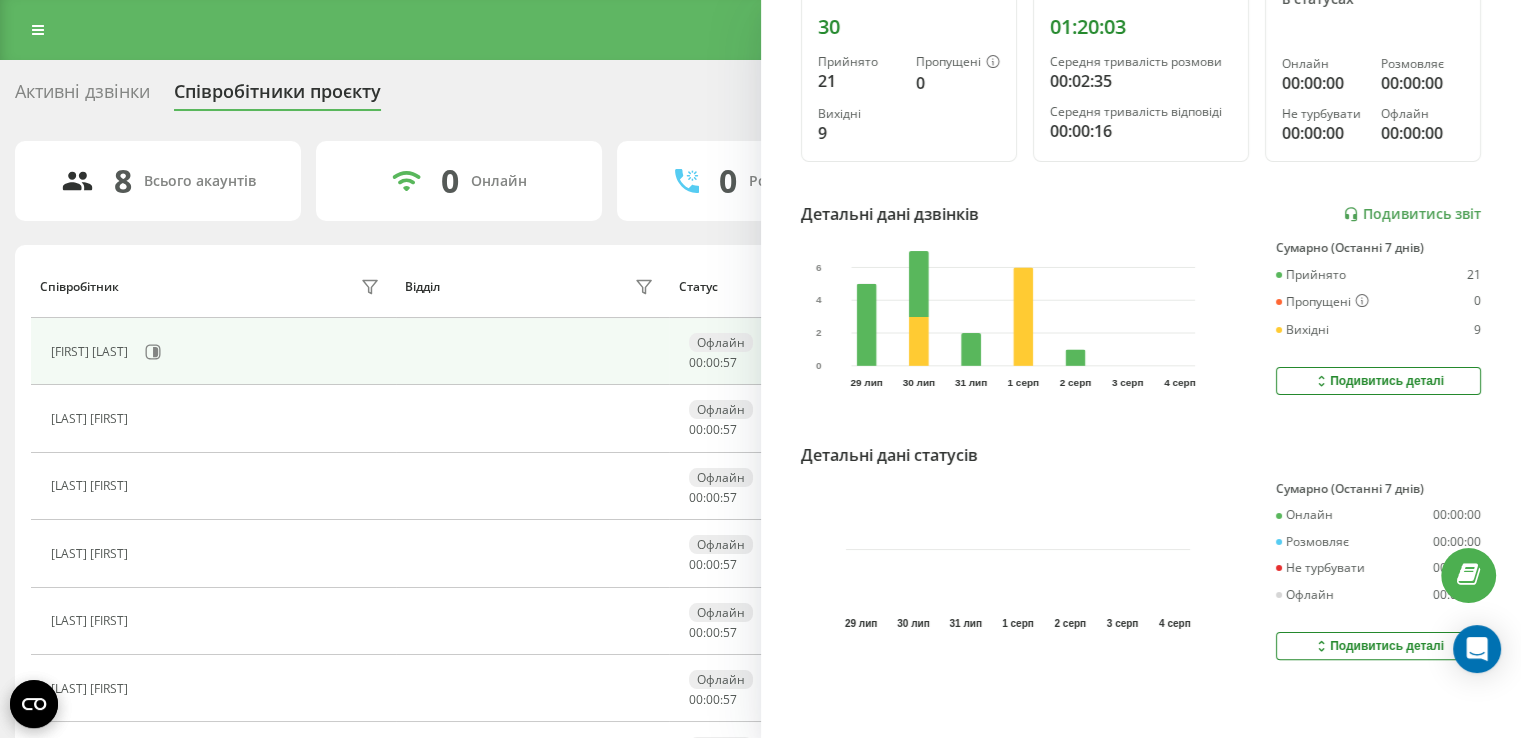 click on "Співробітник Відділ Статус В статусі User Agent [FIRST] [LAST] Офлайн [TIME] [LAST] [FIRST] Офлайн [TIME] [LAST] [FIRST] Офлайн [TIME] [LAST] [FIRST] Офлайн [TIME] Костюченко Наталія Офлайн [TIME] [LAST] [FIRST] Офлайн [TIME] [LAST] [FIRST] Офлайн [TIME] [LAST] [FIRST] Офлайн [TIME] Рядків на сторінці 25 10 25 50 100 0 - 8 з 8 1" at bounding box center [760, 581] 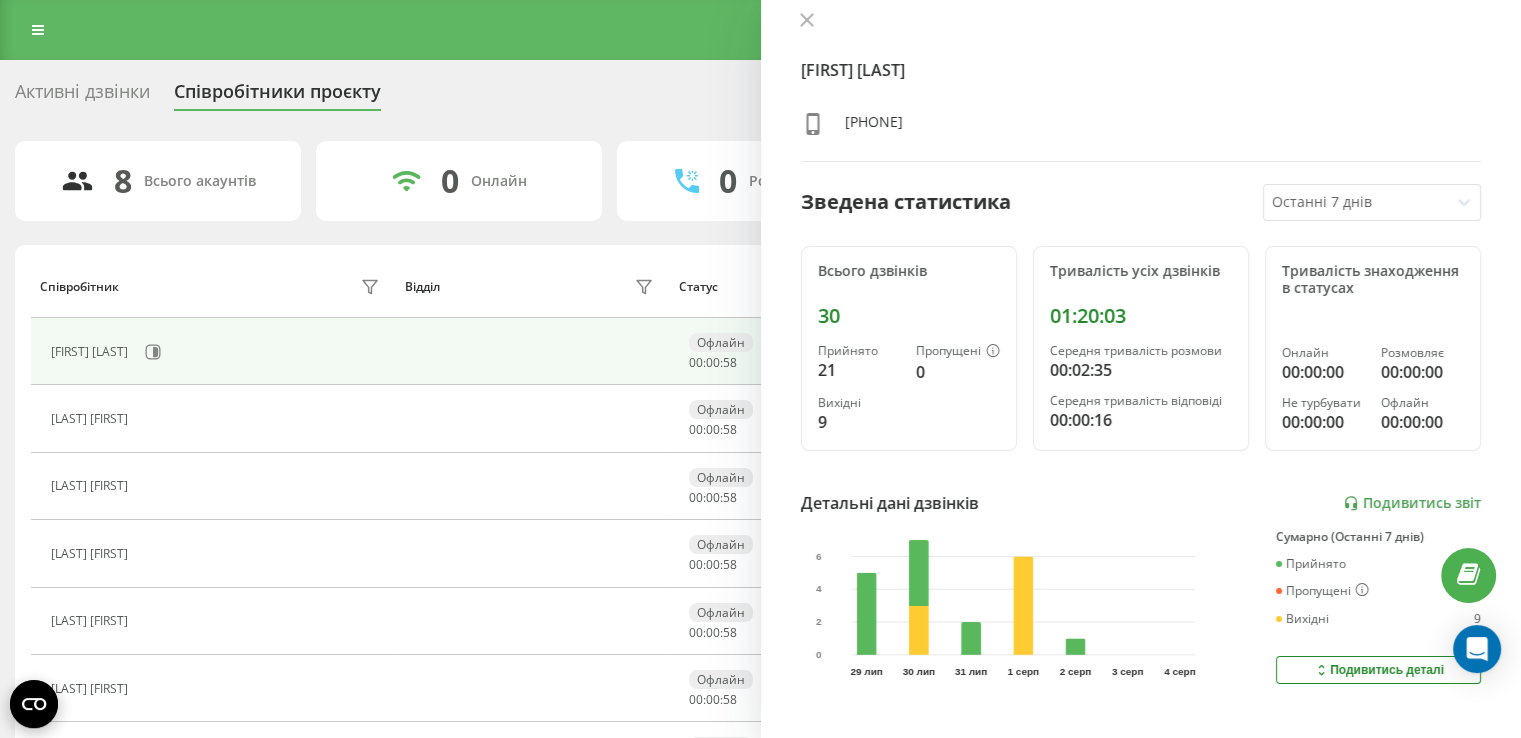 scroll, scrollTop: 0, scrollLeft: 0, axis: both 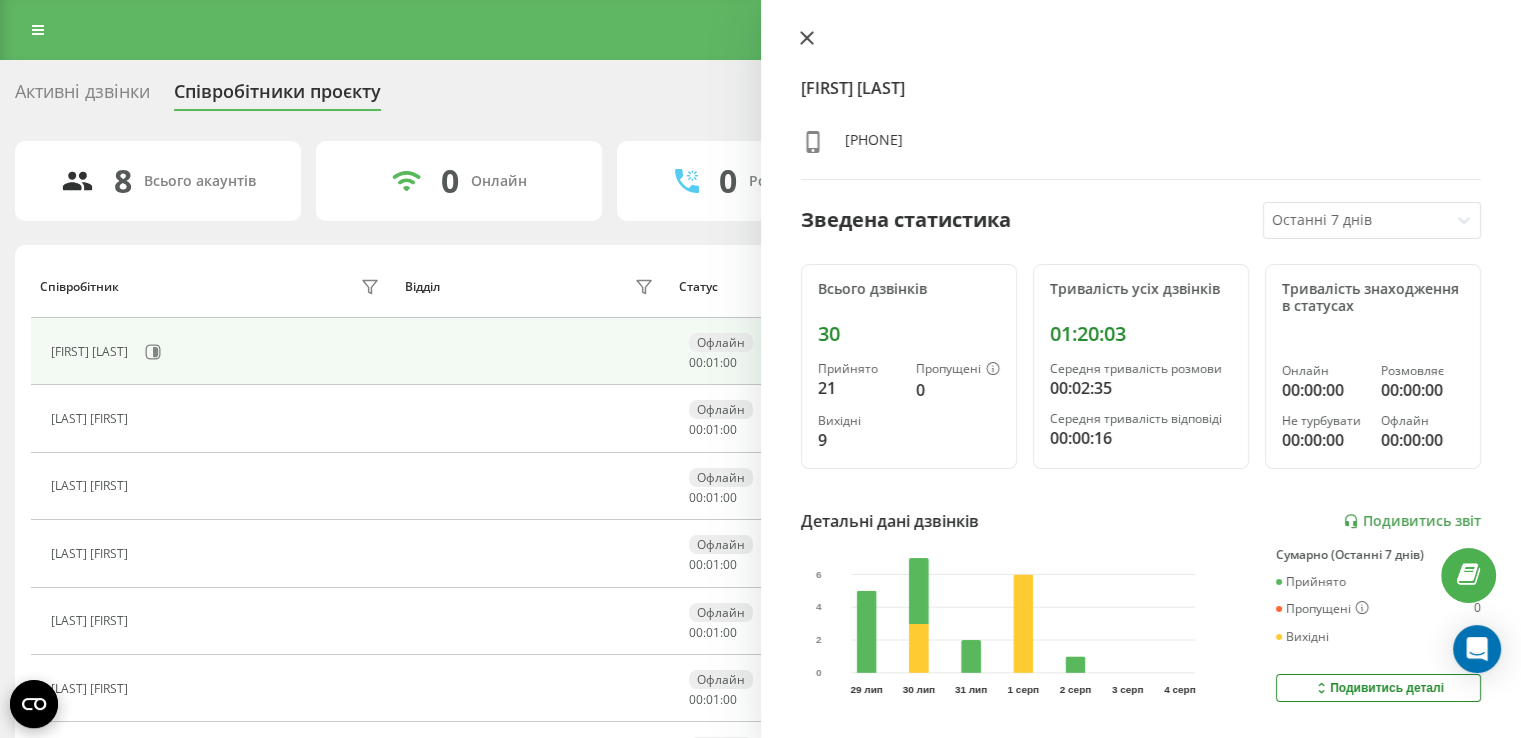 click 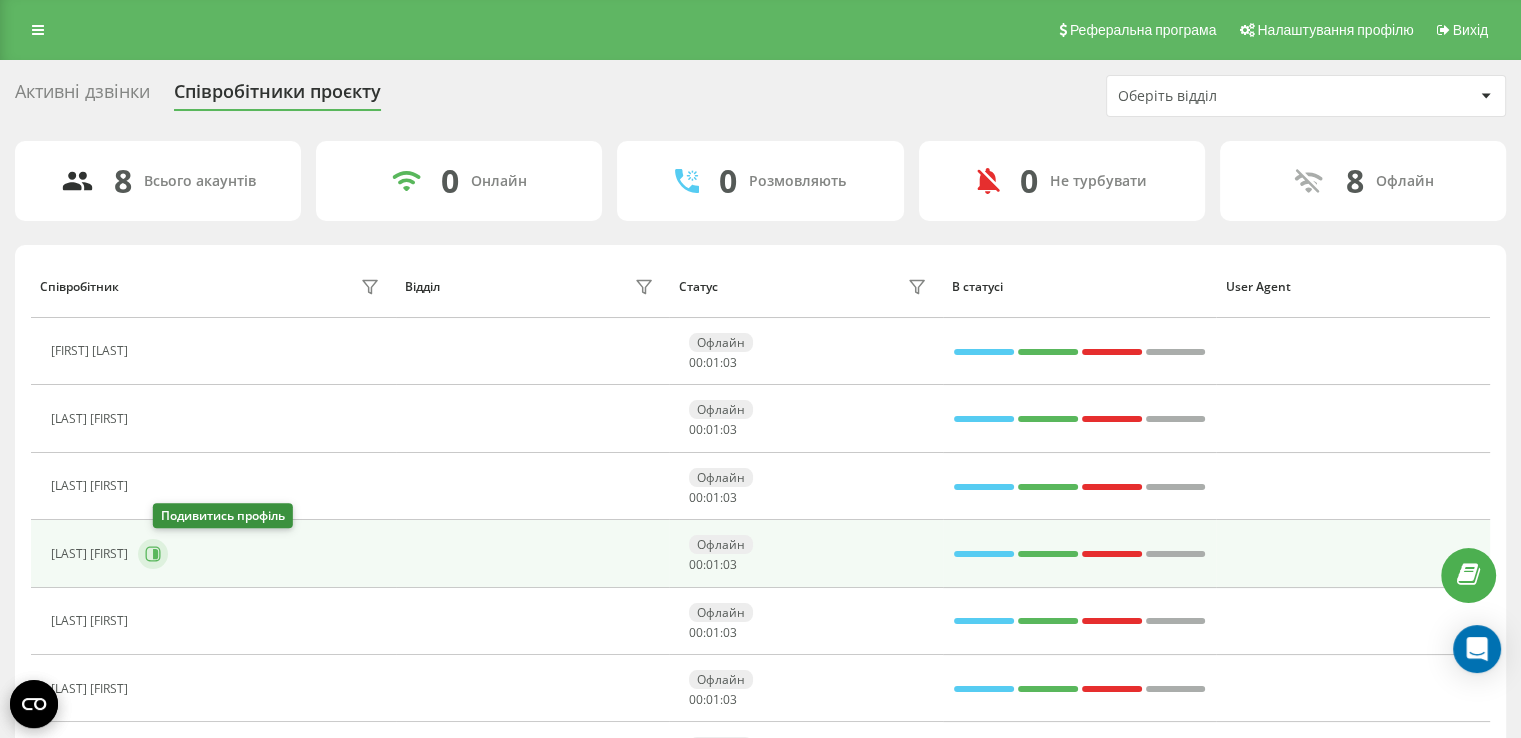click 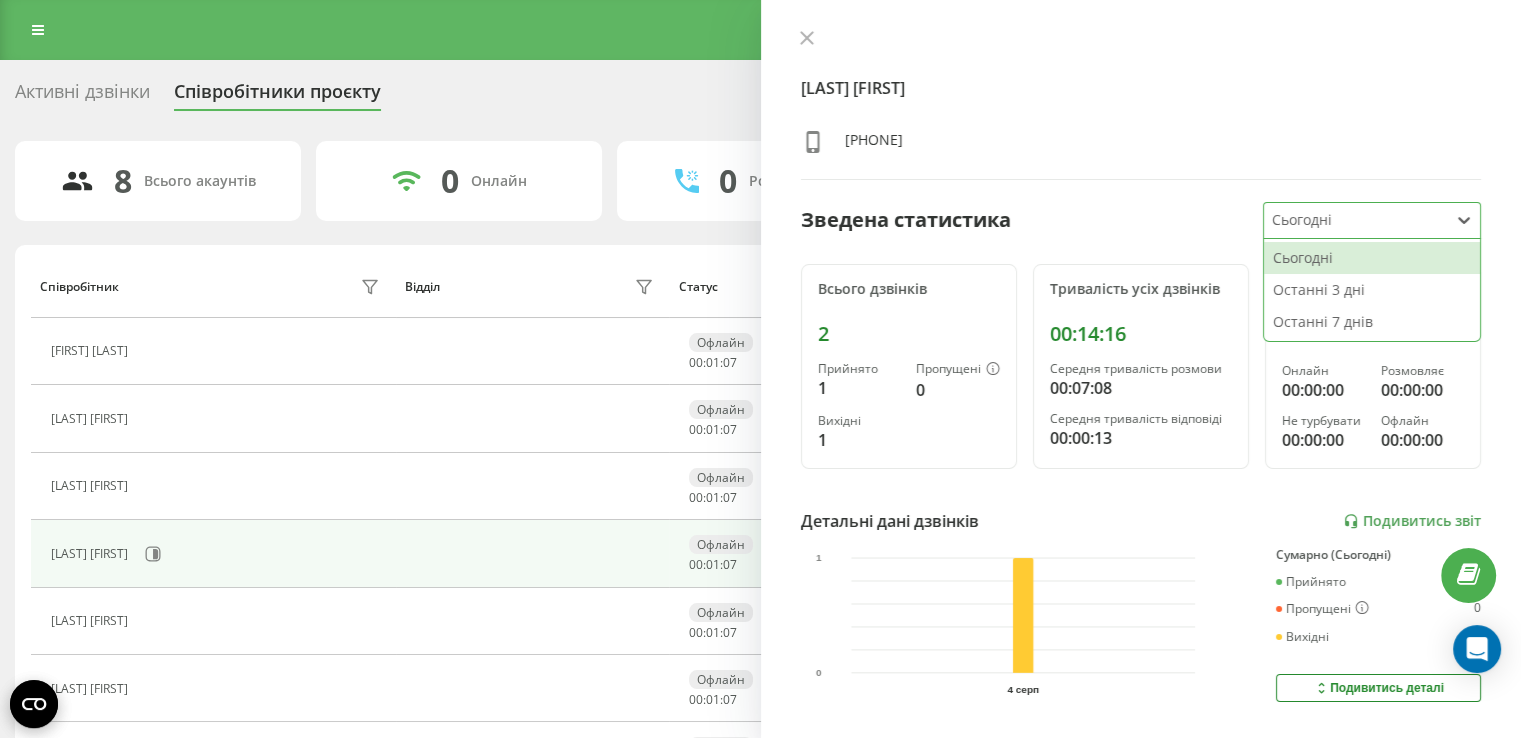 click at bounding box center (1356, 220) 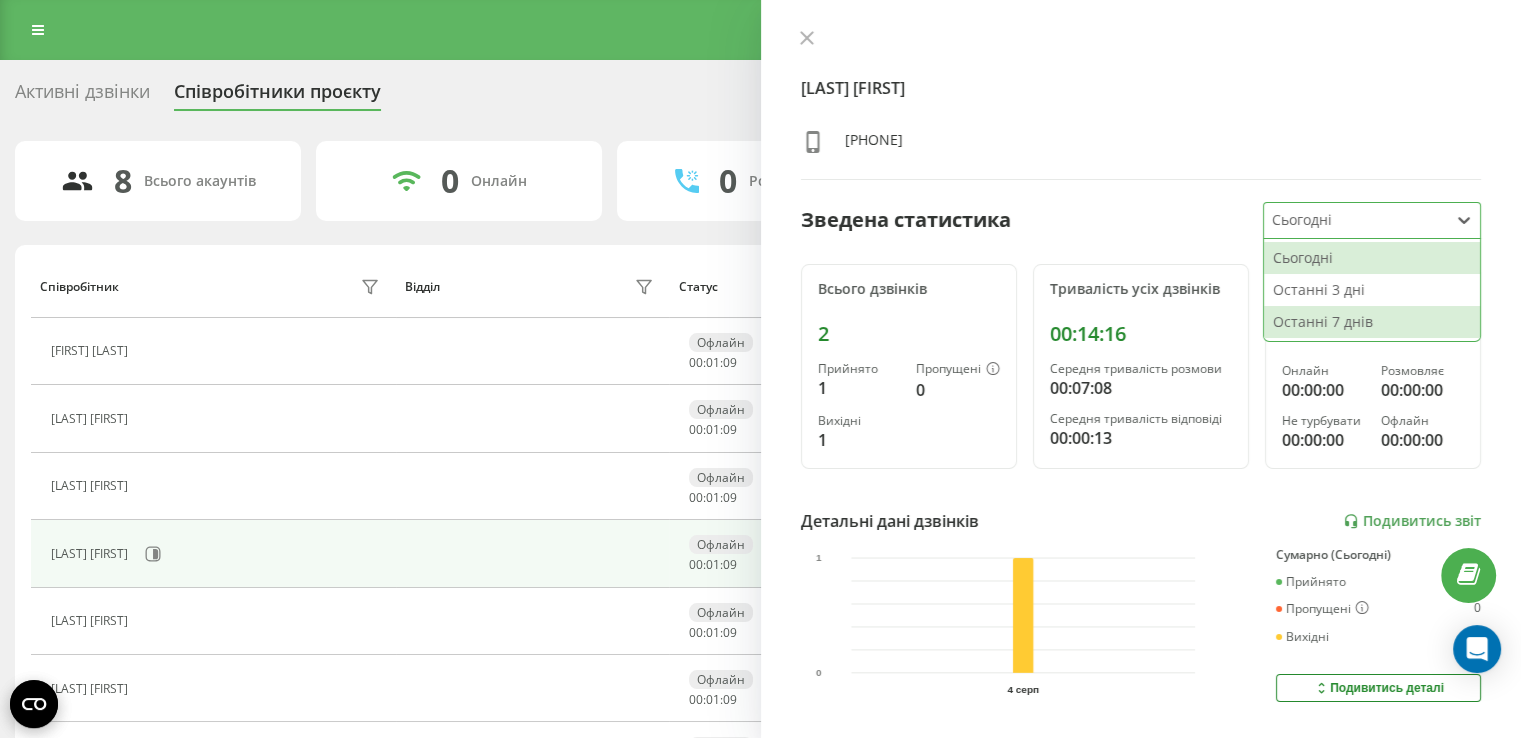 click on "Останні 7 днів" at bounding box center (1372, 322) 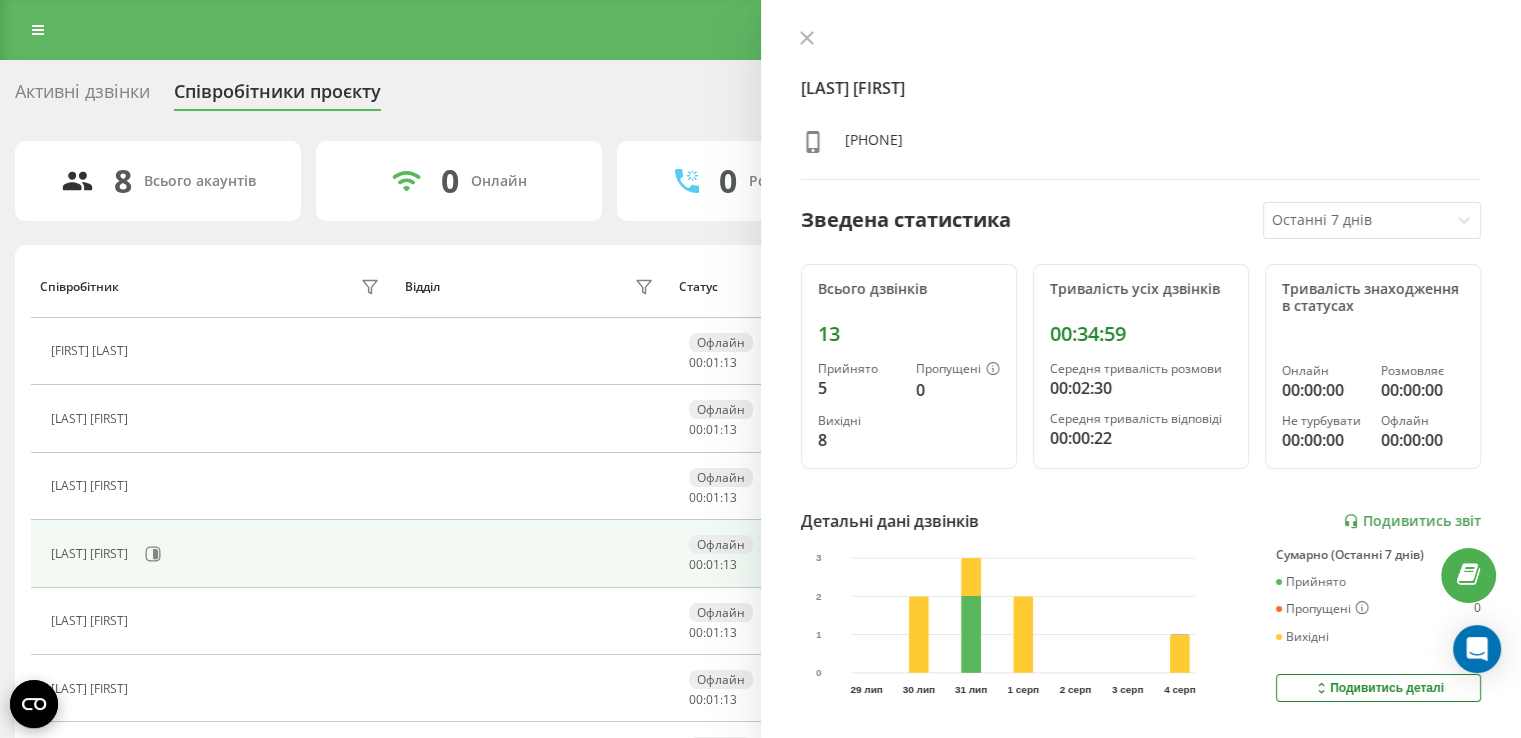 click on "[LAST] [FIRST] [PHONE] Зведена статистика Останні 7 днів Всього дзвінків 13 Прийнято 5 Пропущені 0 Вихідні 8 Тривалість усіх дзвінків [TIME] Середня тривалість розмови [TIME] Середня тривалість відповіді [TIME] Тривалість знаходження в статусах Онлайн [TIME] Розмовляє [TIME] Не турбувати [TIME] Офлайн [TIME] Детальні дані дзвінків Подивитись звіт 29 лип 30 лип 31 лип 1 серп 2 серп 3 серп 4 серп 0 1 2 3 Сумарно (Останні 7 днів) Прийнято 5 Пропущені 0 Вихідні 8 Подивитись деталі Детальні дані статусів 29 лип 30 лип 31 лип 1 серп 2 серп 3 серп 4 серп Сумарно (Останні 7 днів) Онлайн [TIME]" at bounding box center (1141, 369) 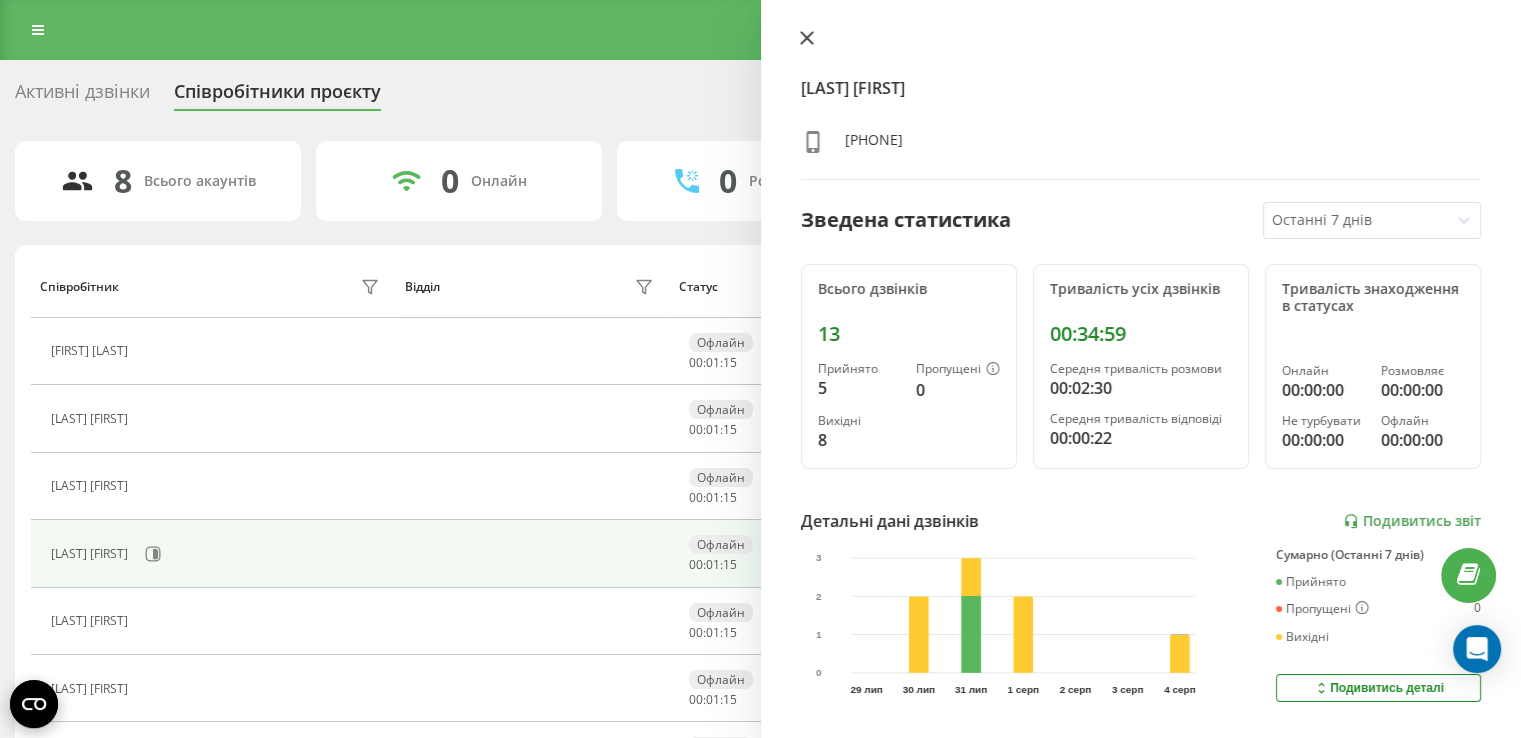 click 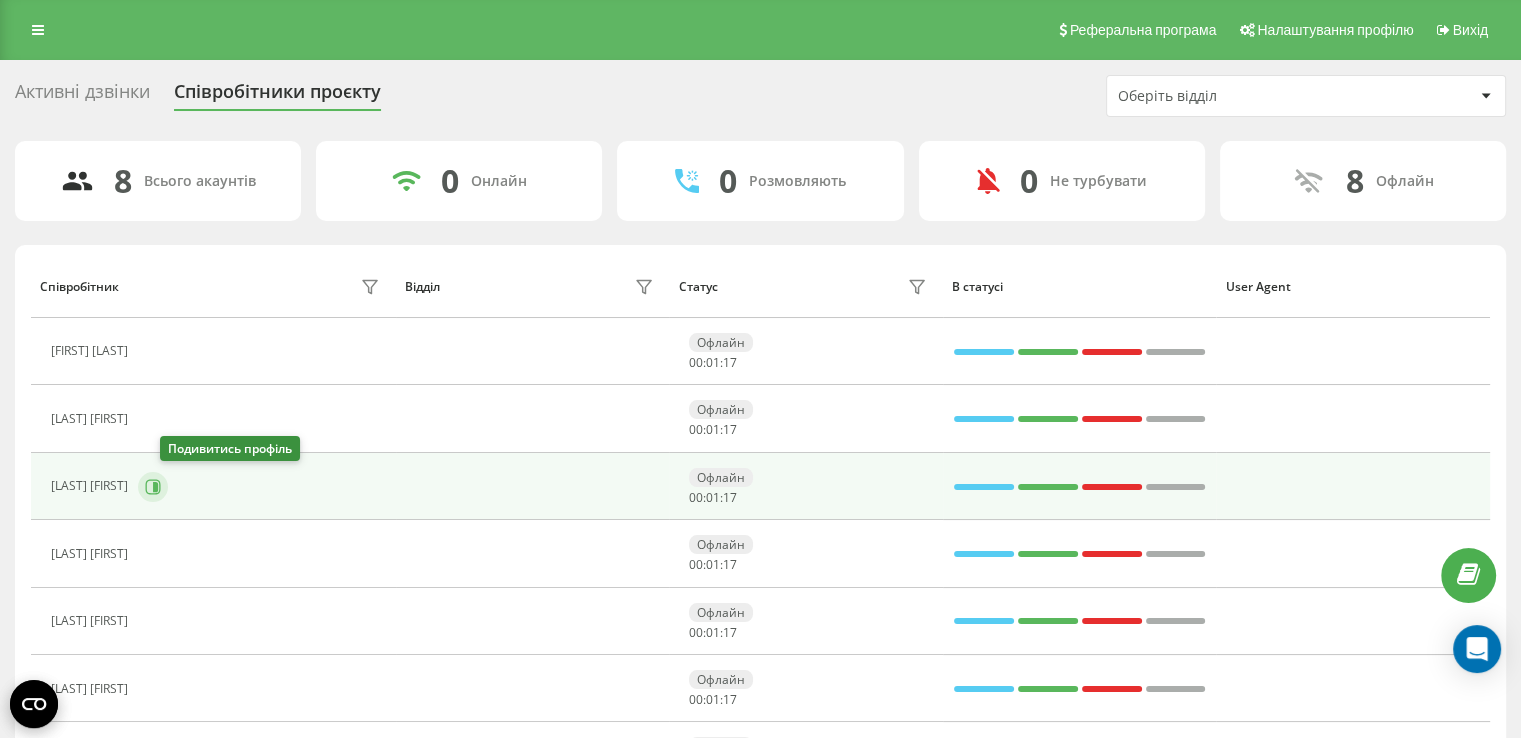 click 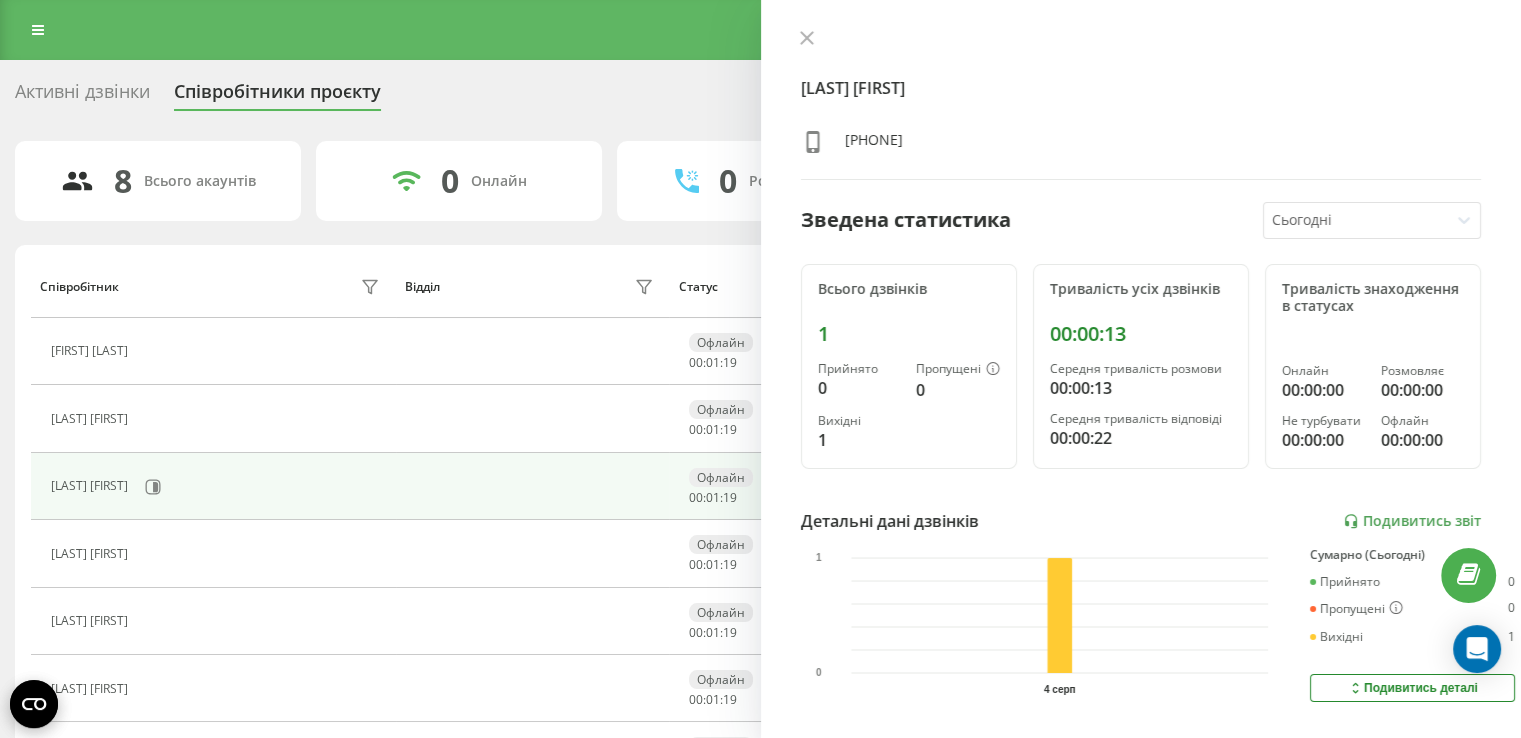 click at bounding box center (1356, 220) 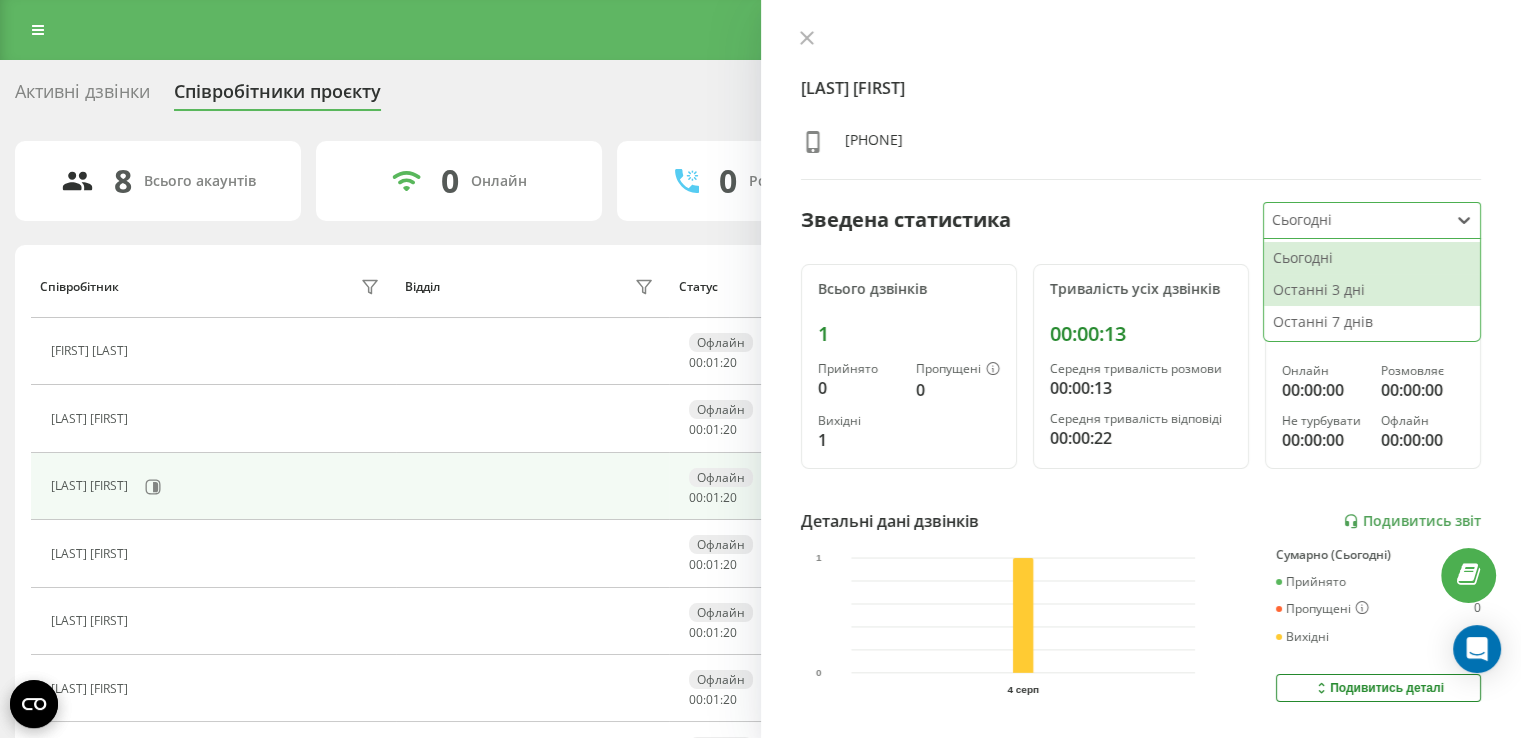 click on "Останні 7 днів" at bounding box center [1372, 322] 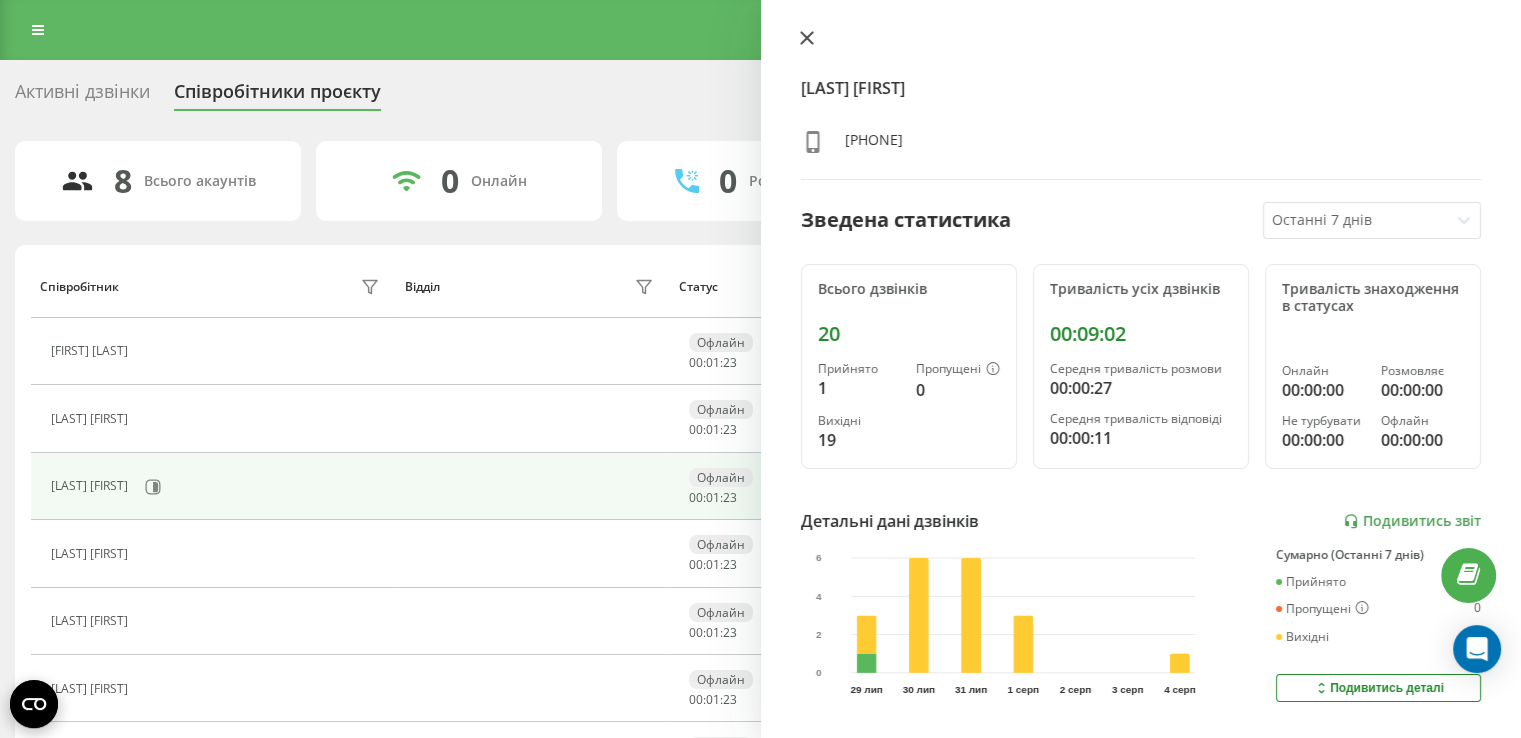 click at bounding box center [807, 39] 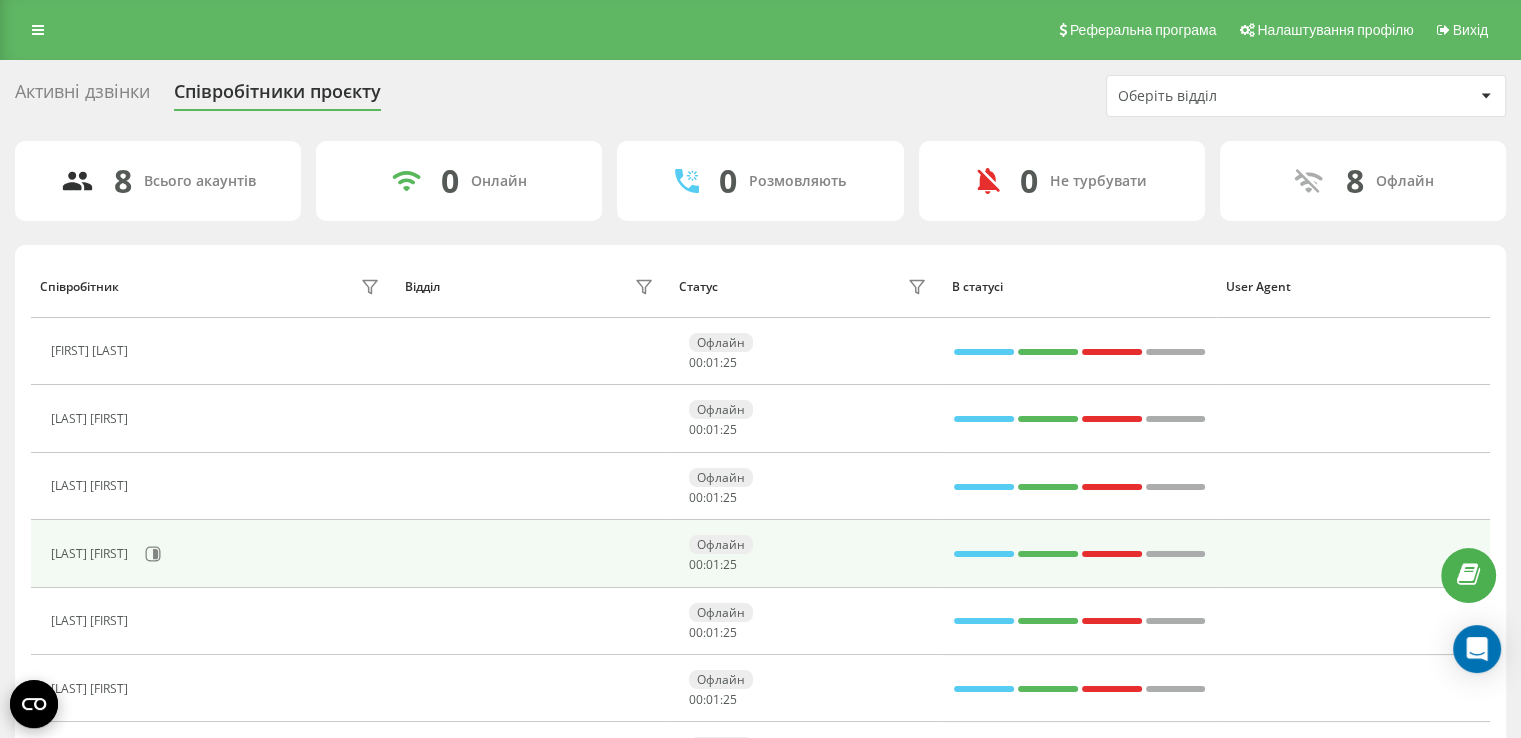 scroll, scrollTop: 100, scrollLeft: 0, axis: vertical 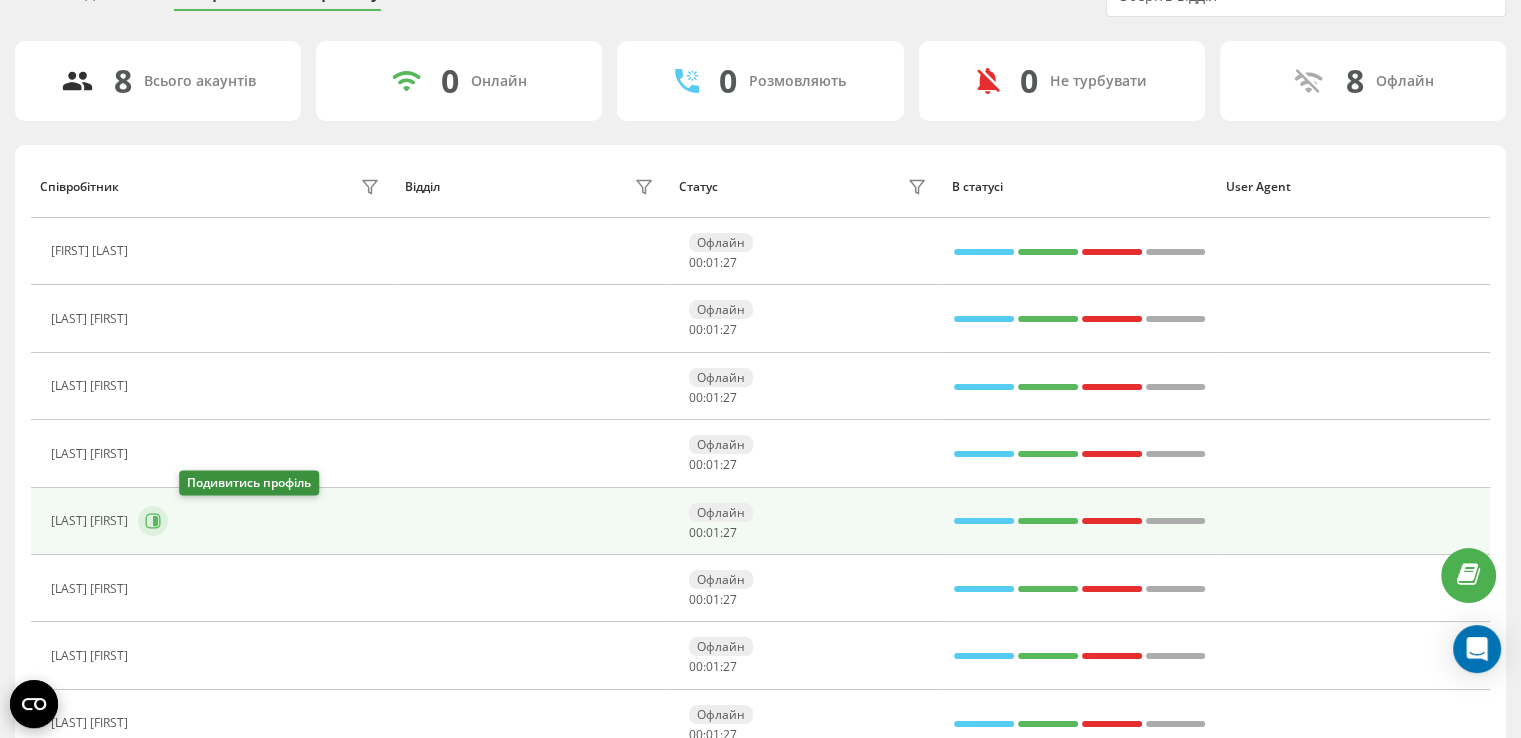 click 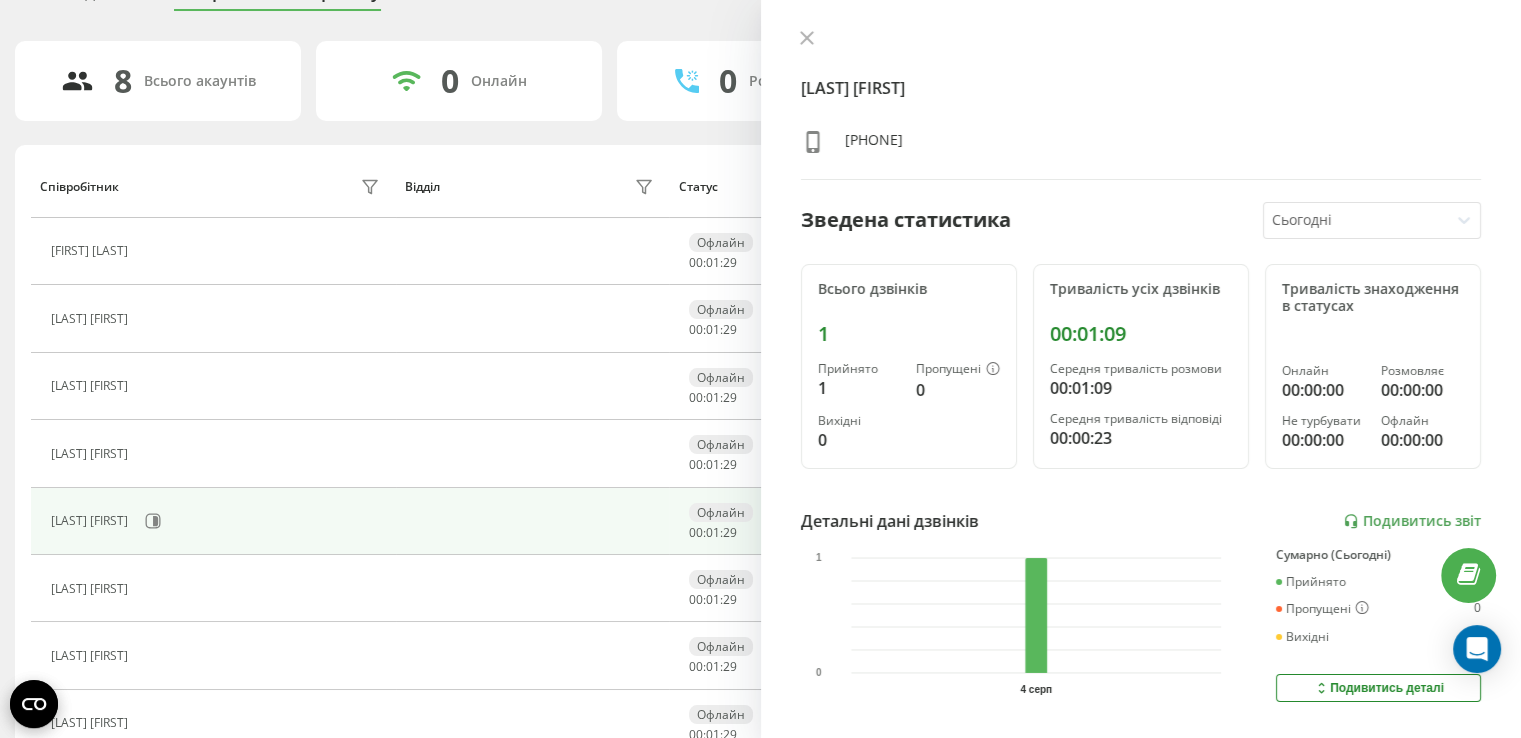 click at bounding box center (1356, 220) 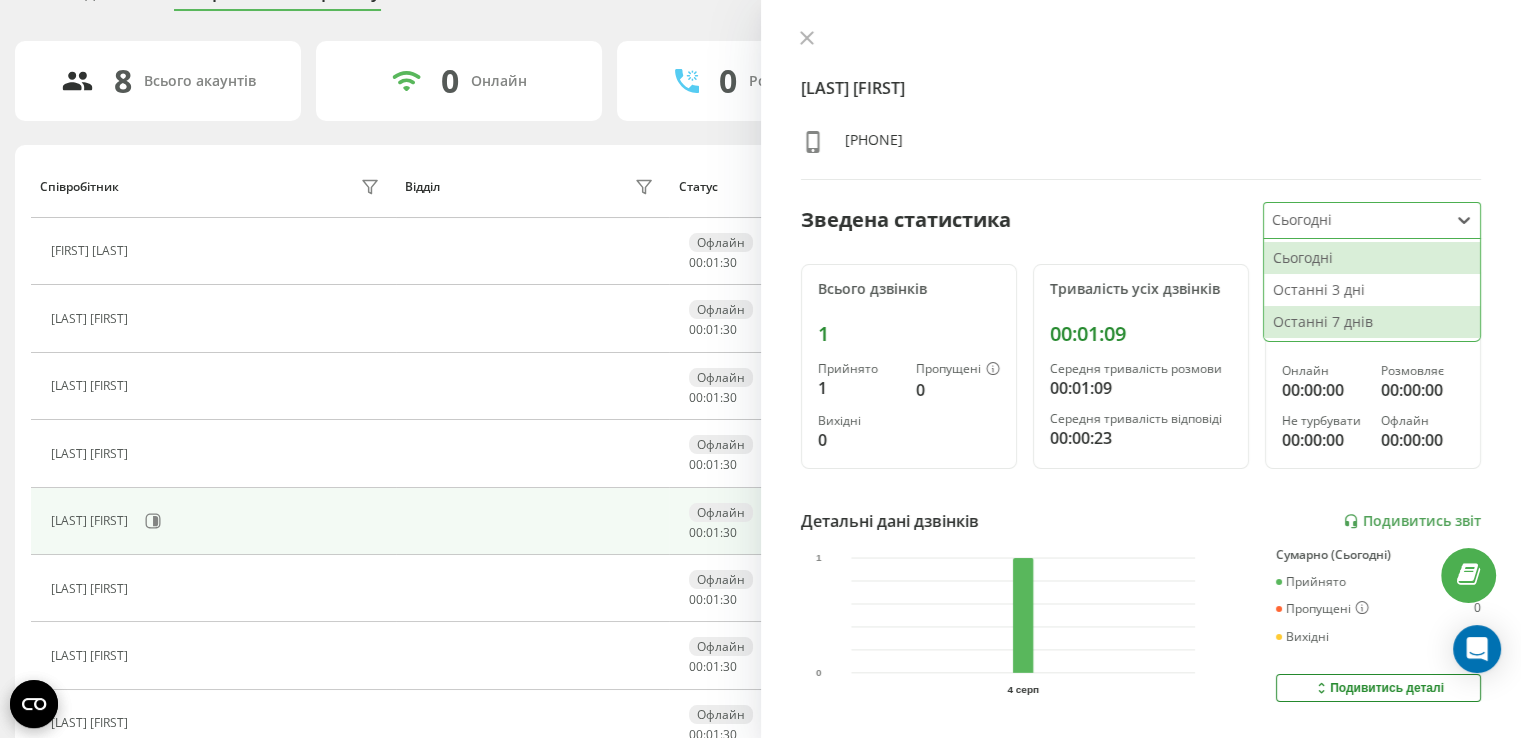 click on "Останні 7 днів" at bounding box center [1372, 322] 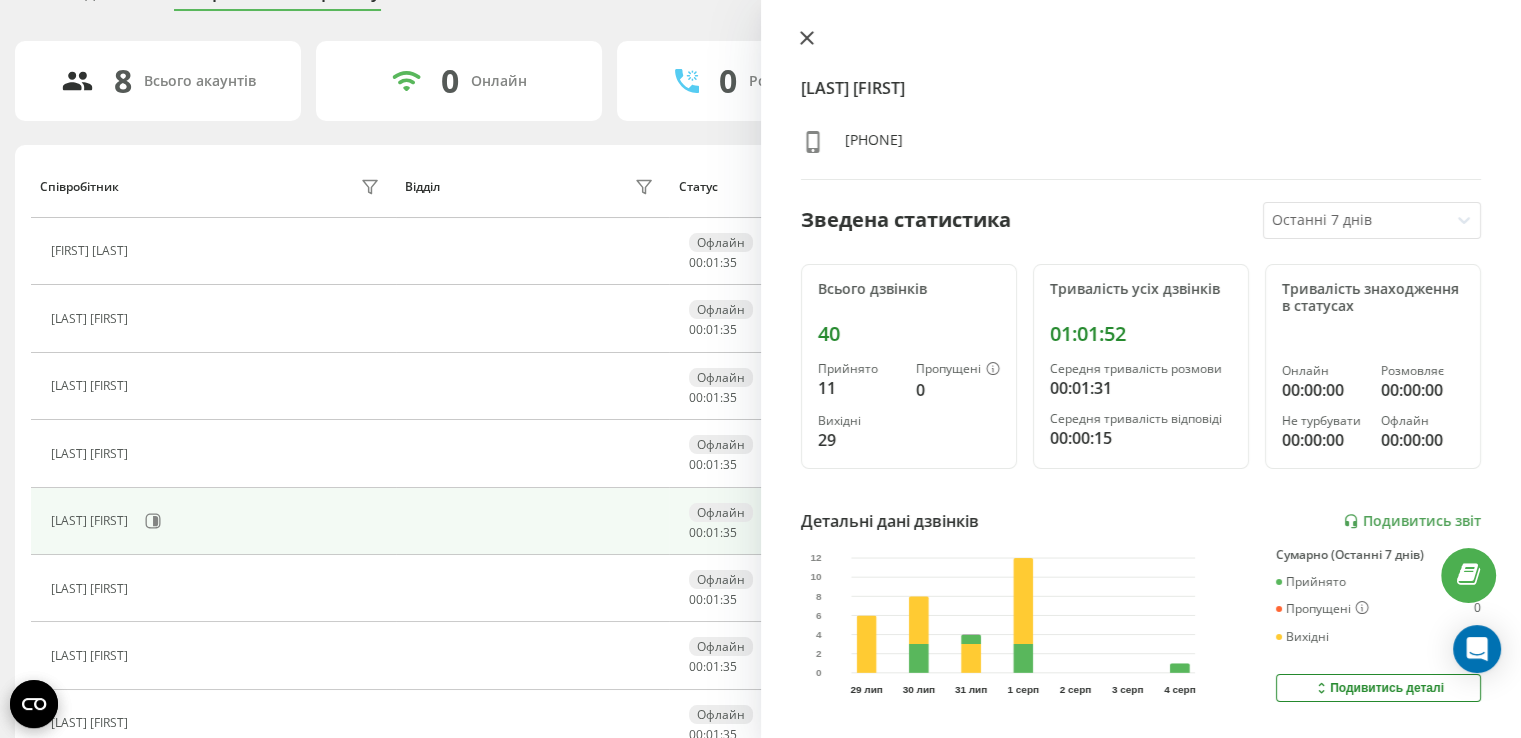 click 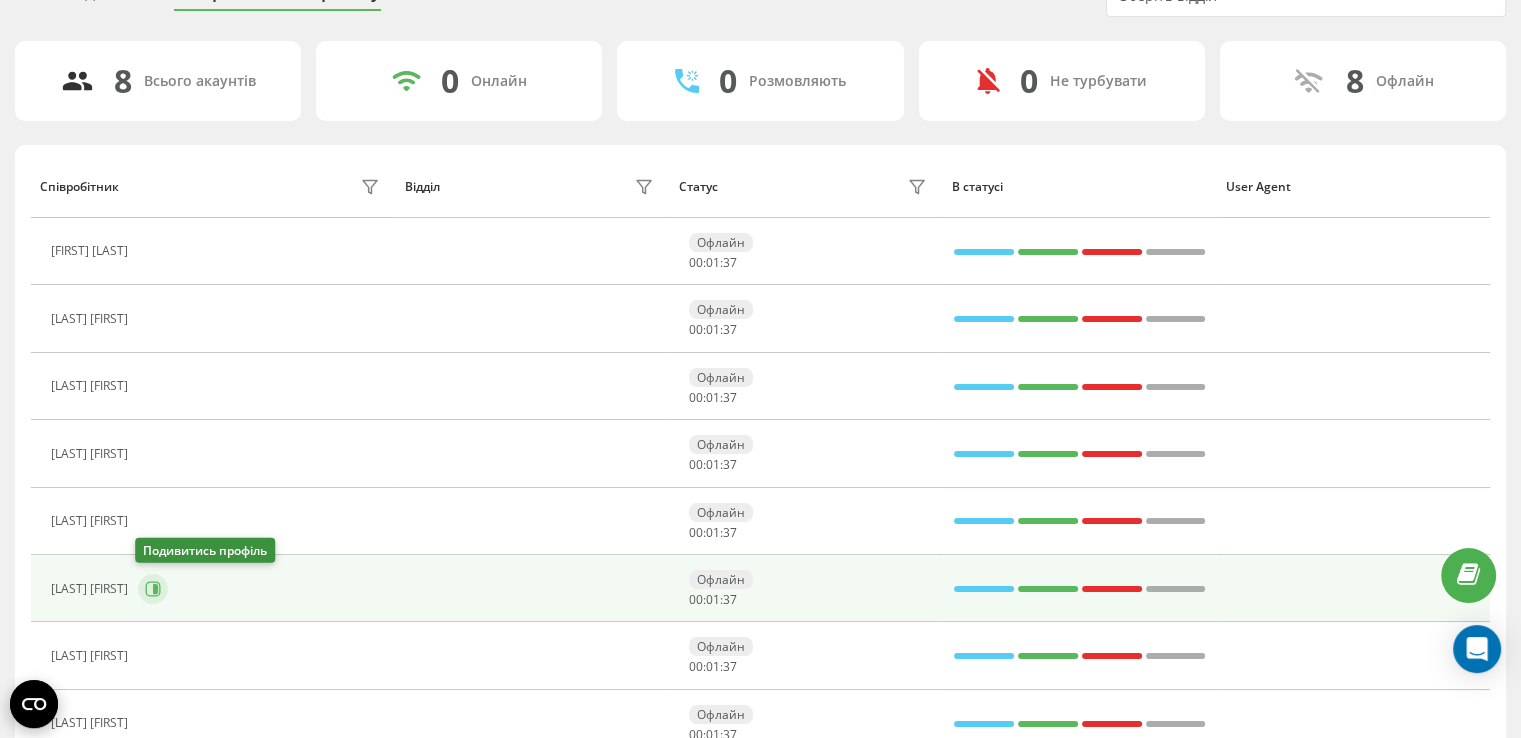click at bounding box center (153, 589) 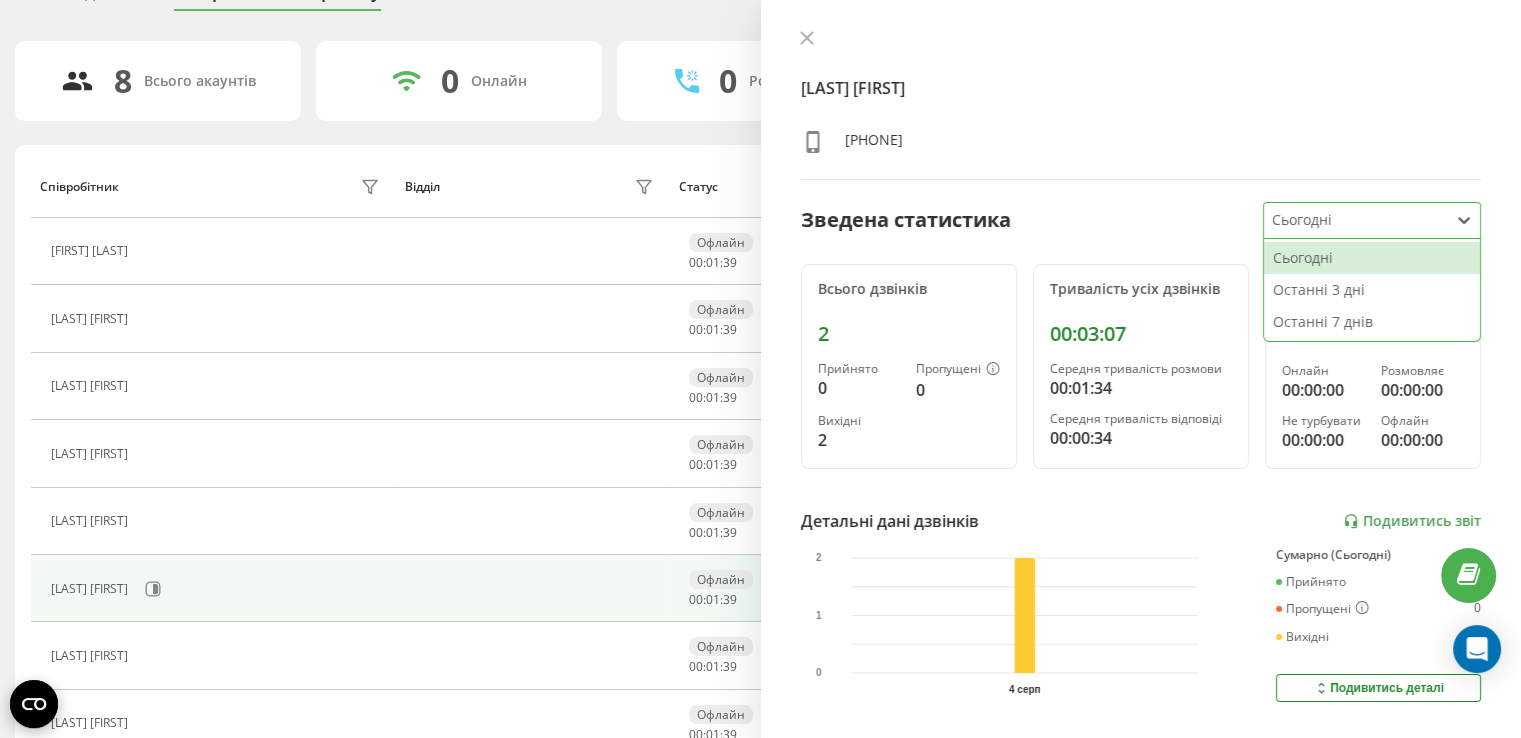 click at bounding box center (1356, 220) 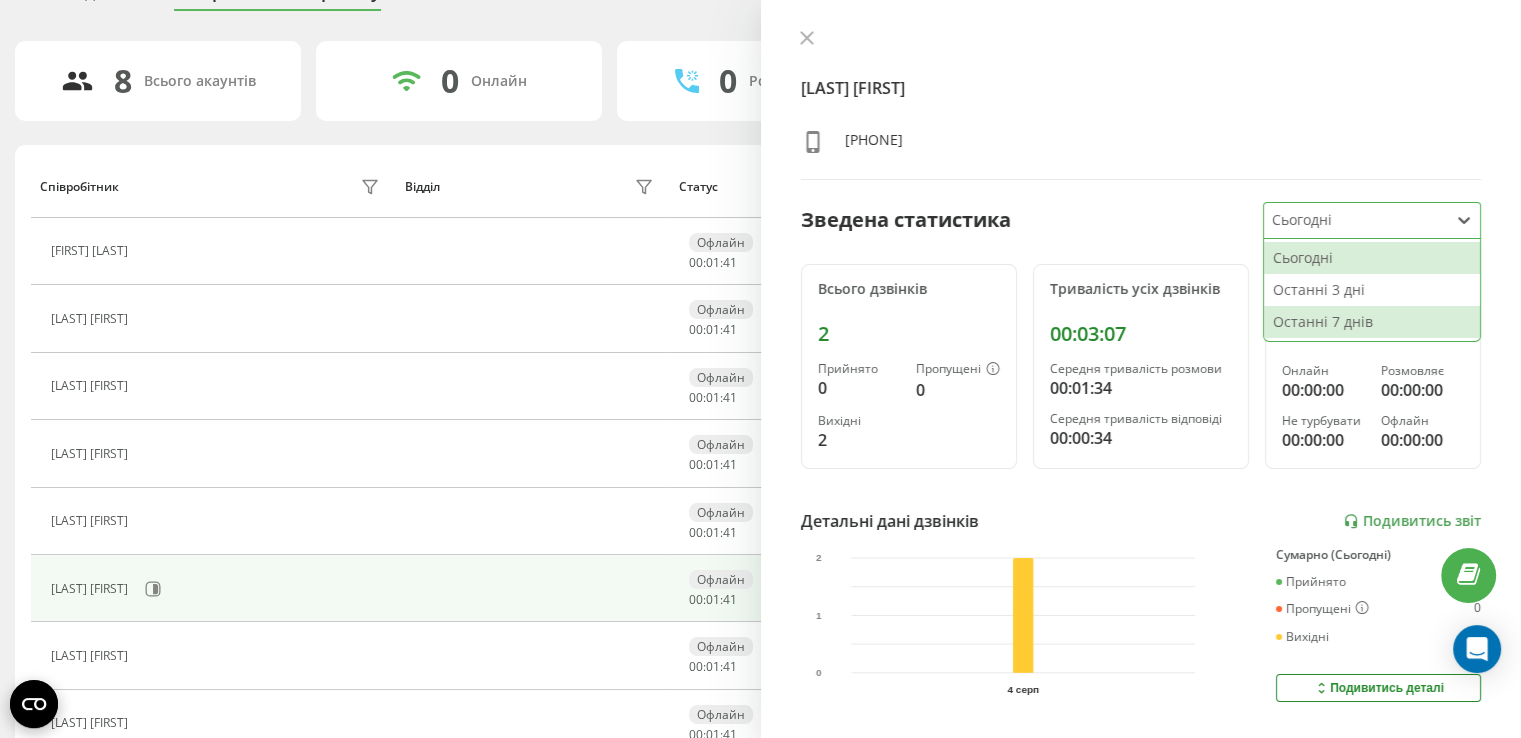 click on "Останні 7 днів" at bounding box center (1372, 322) 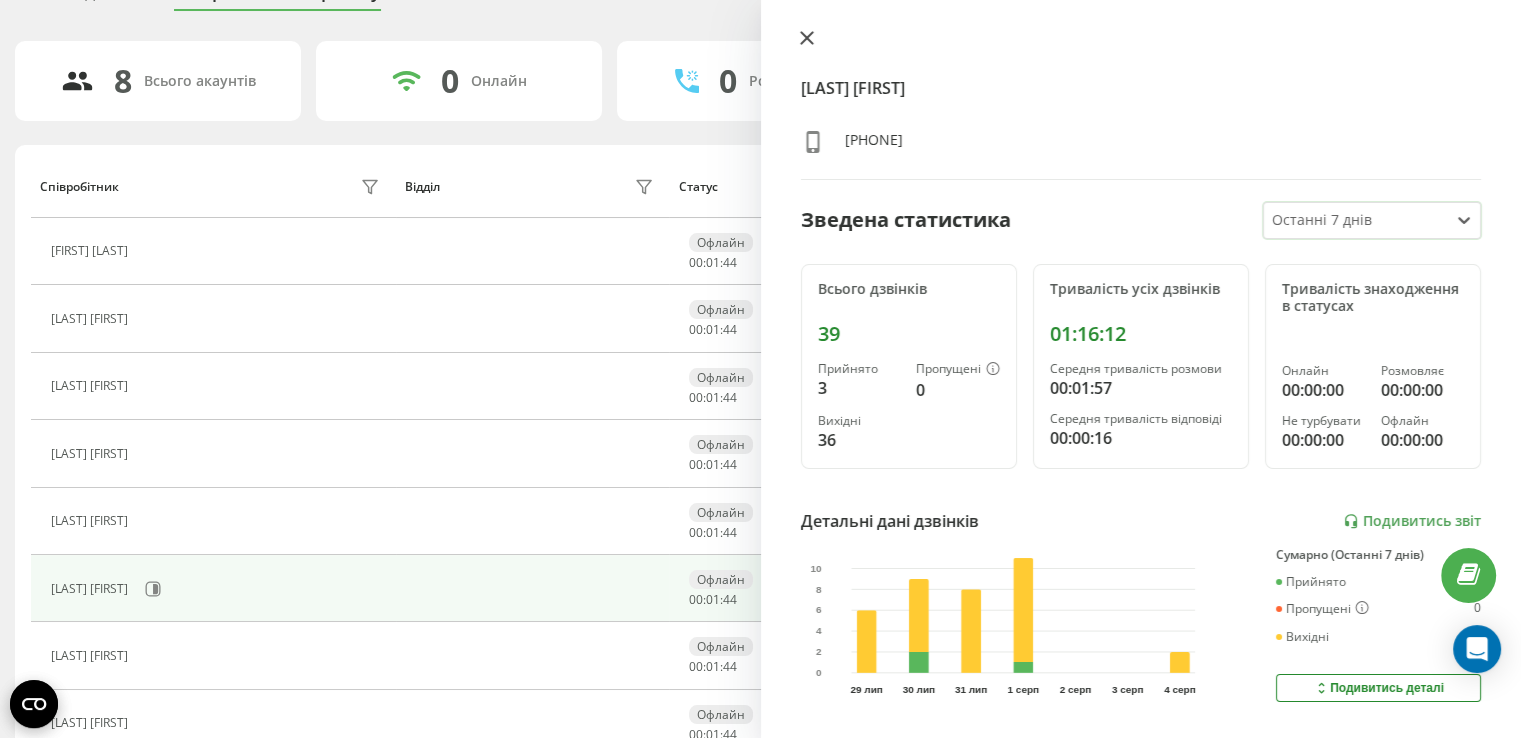 click 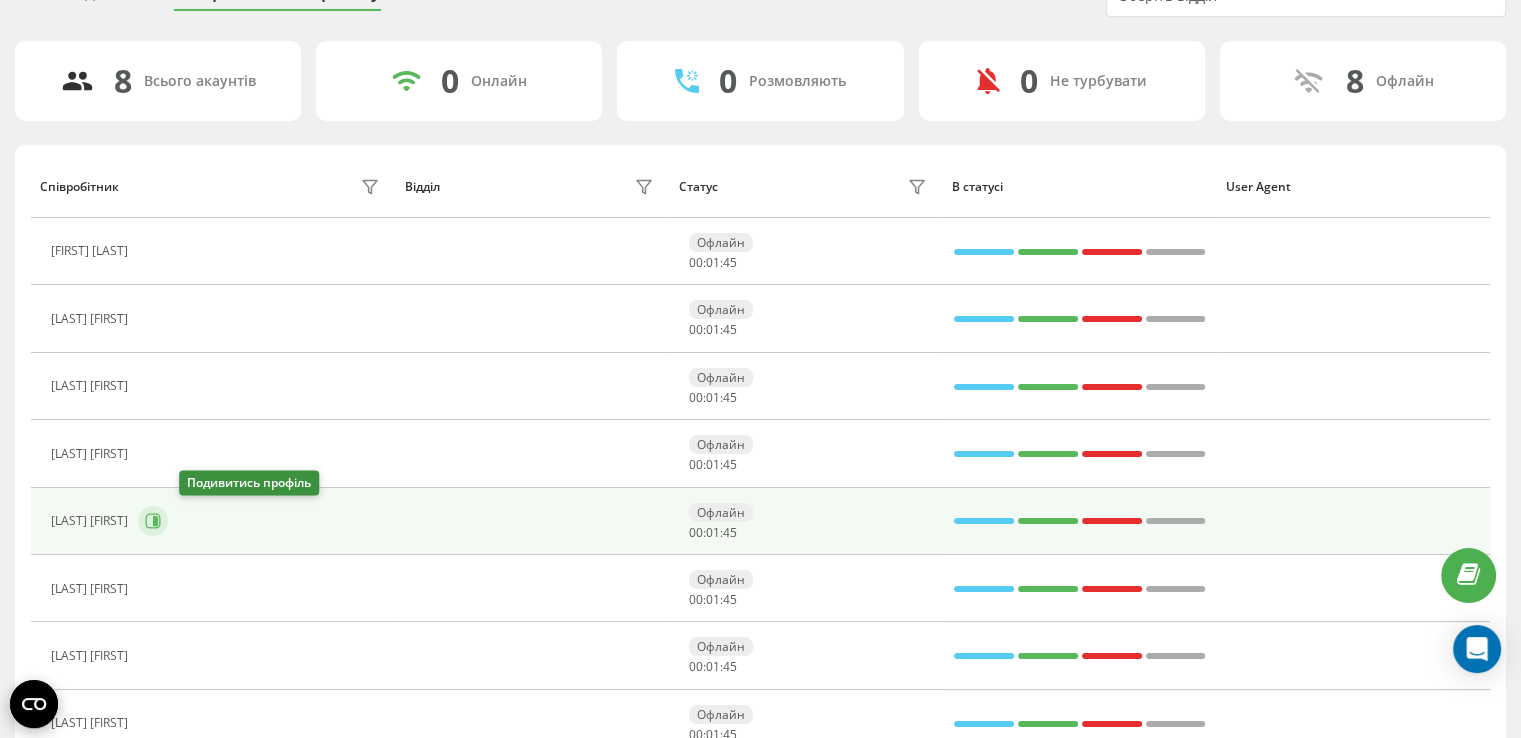 scroll, scrollTop: 192, scrollLeft: 0, axis: vertical 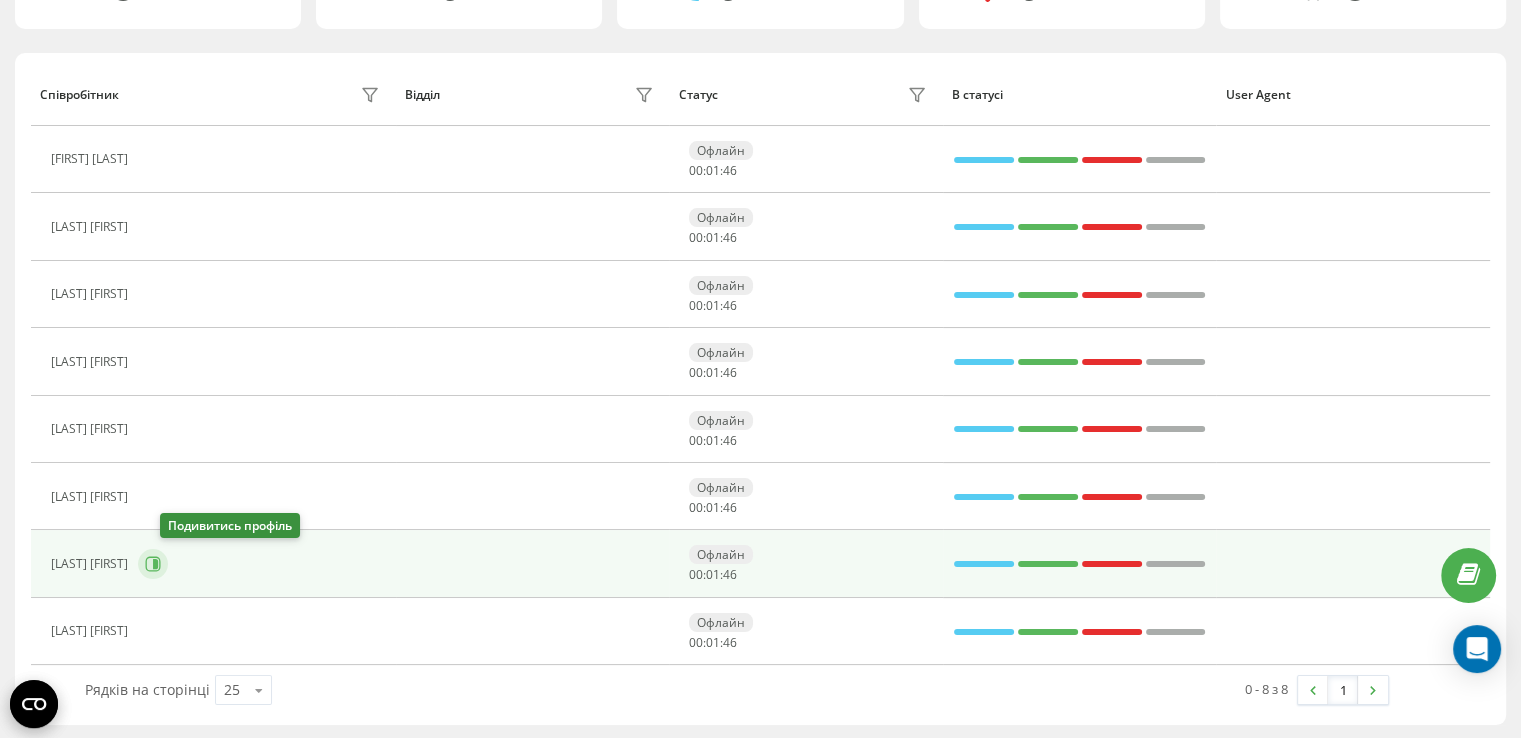 click 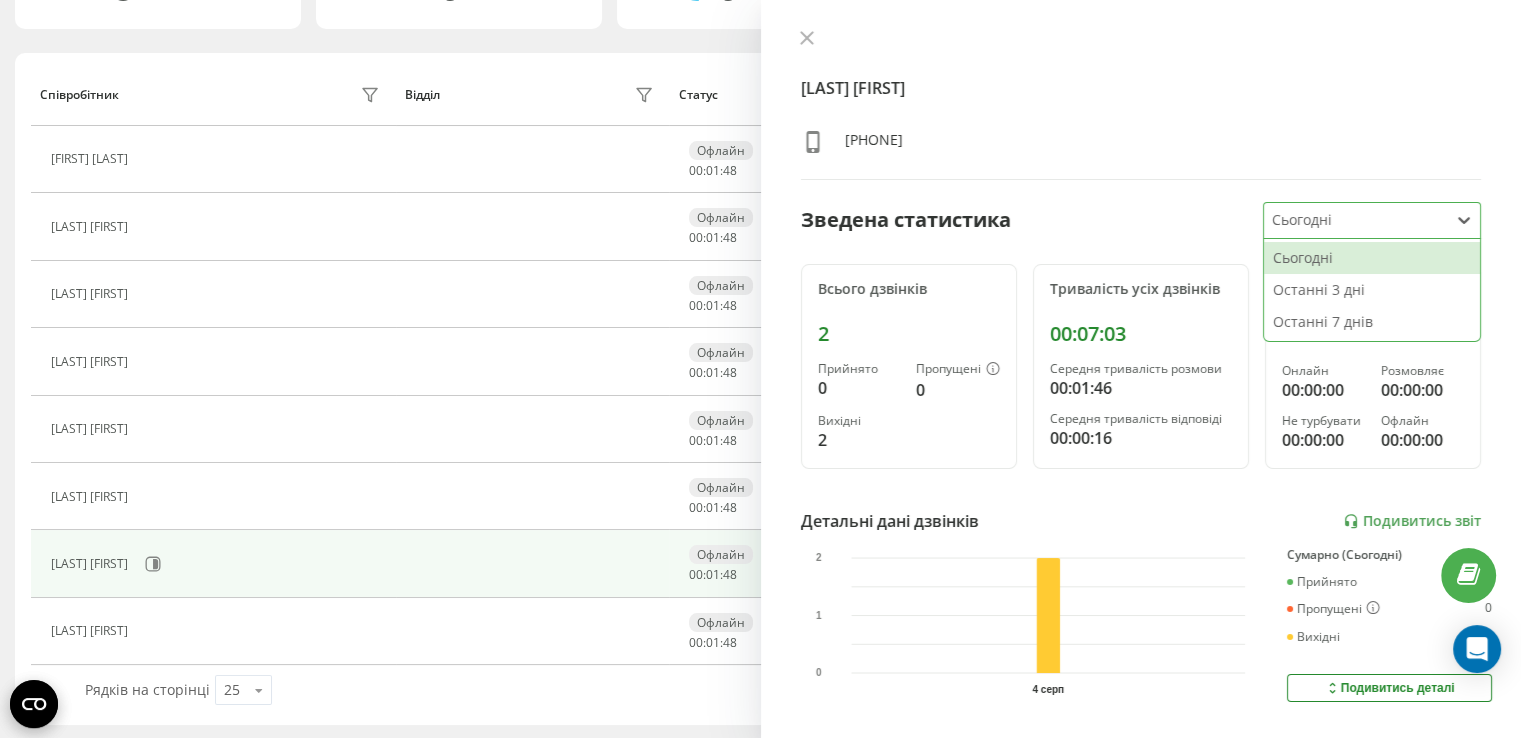 click on "Сьогодні" at bounding box center (1356, 220) 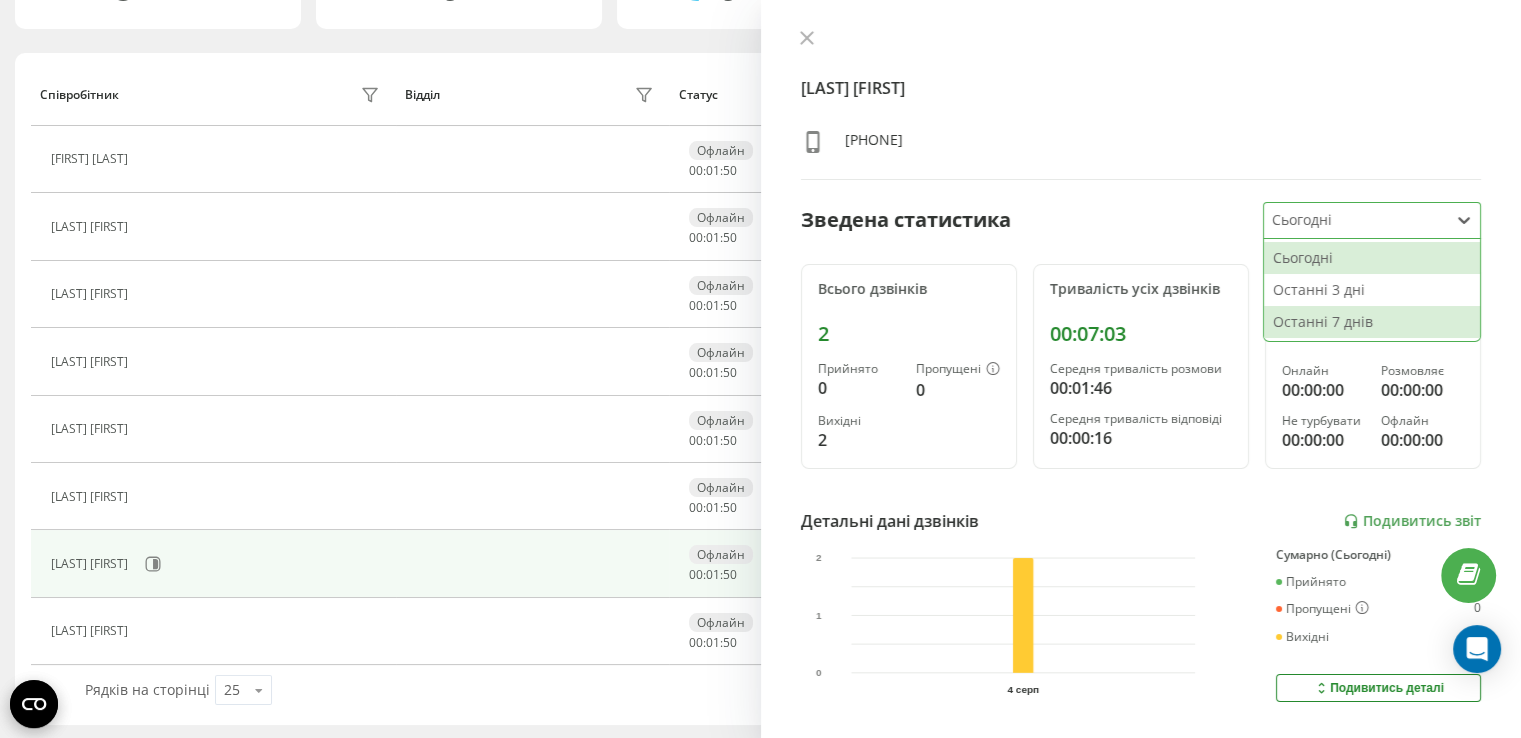 click on "Останні 7 днів" at bounding box center [1372, 322] 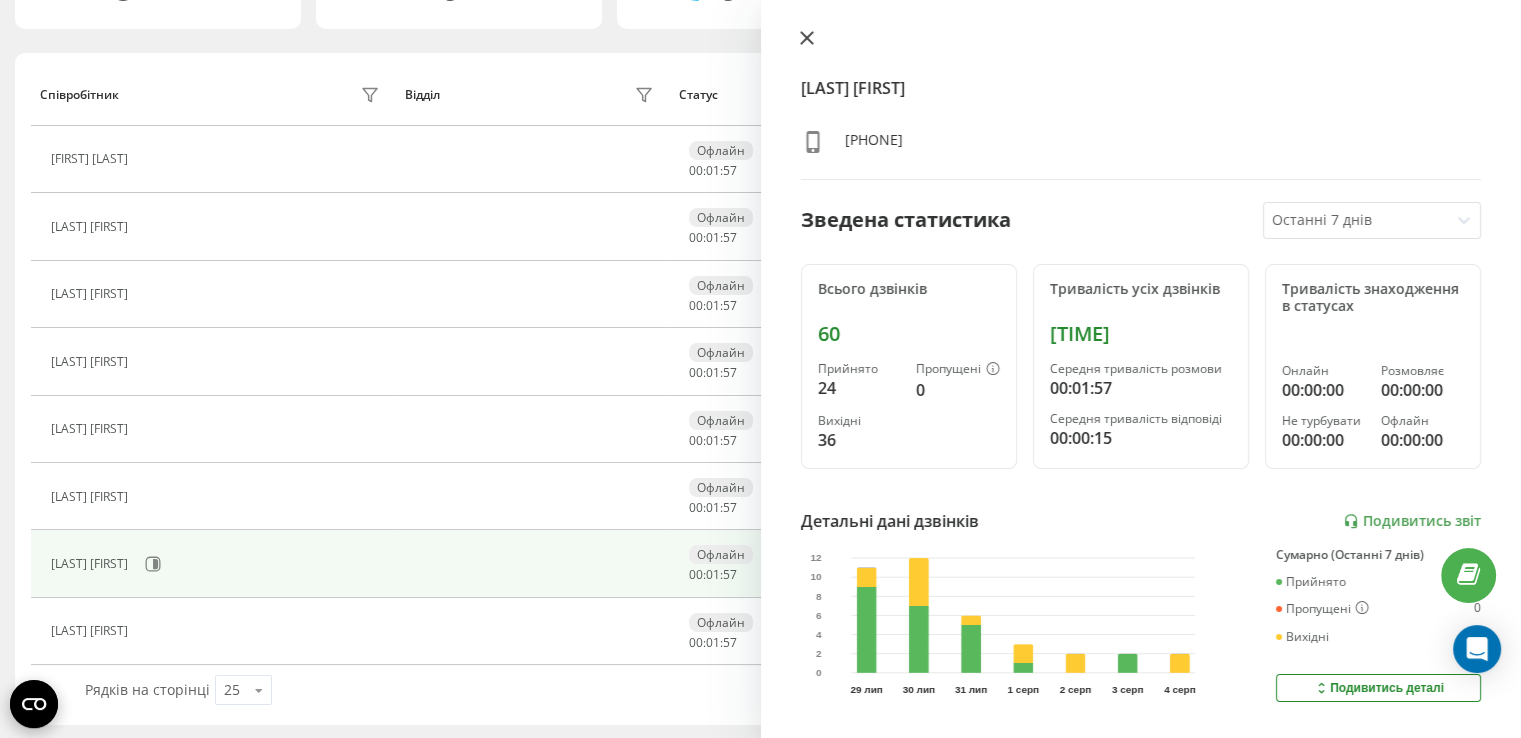 click 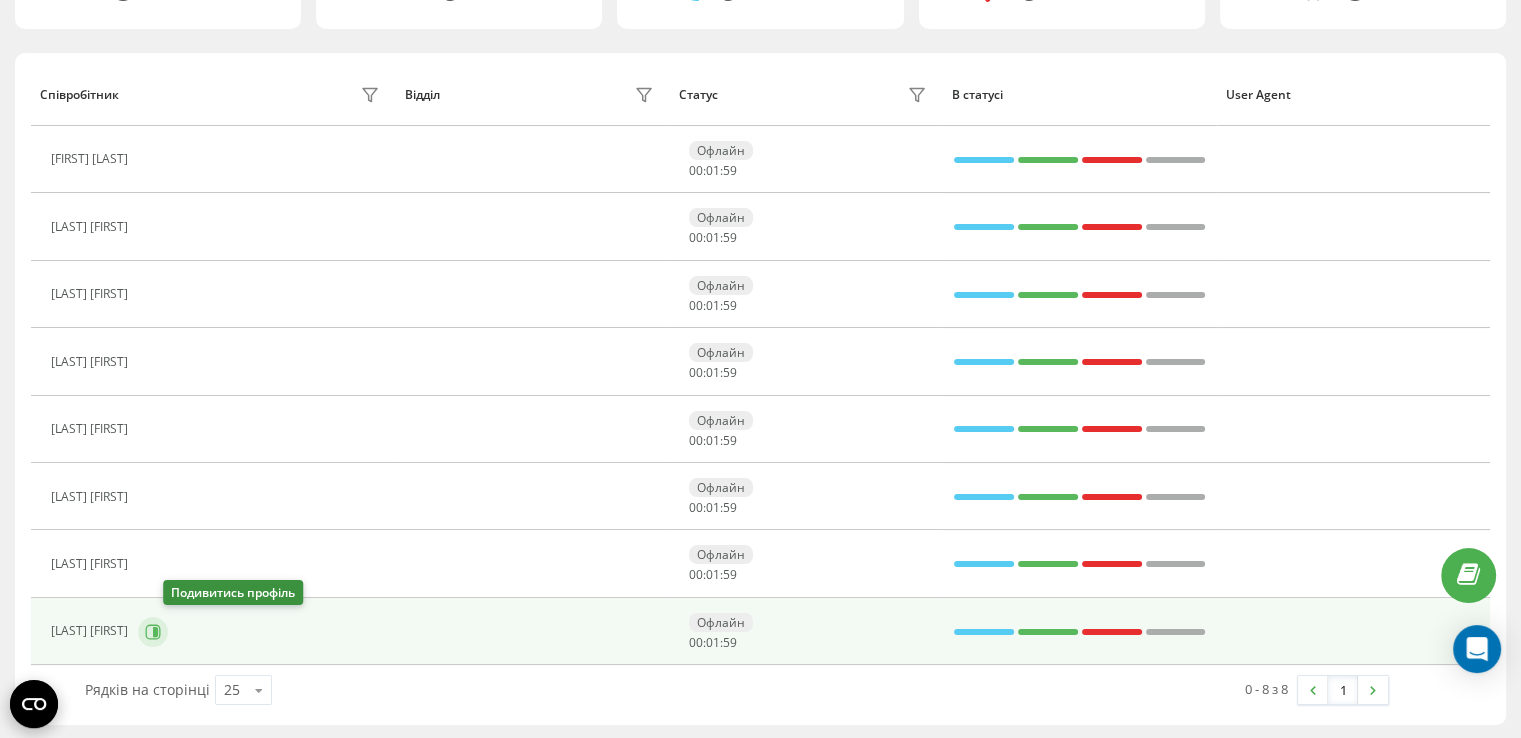 click 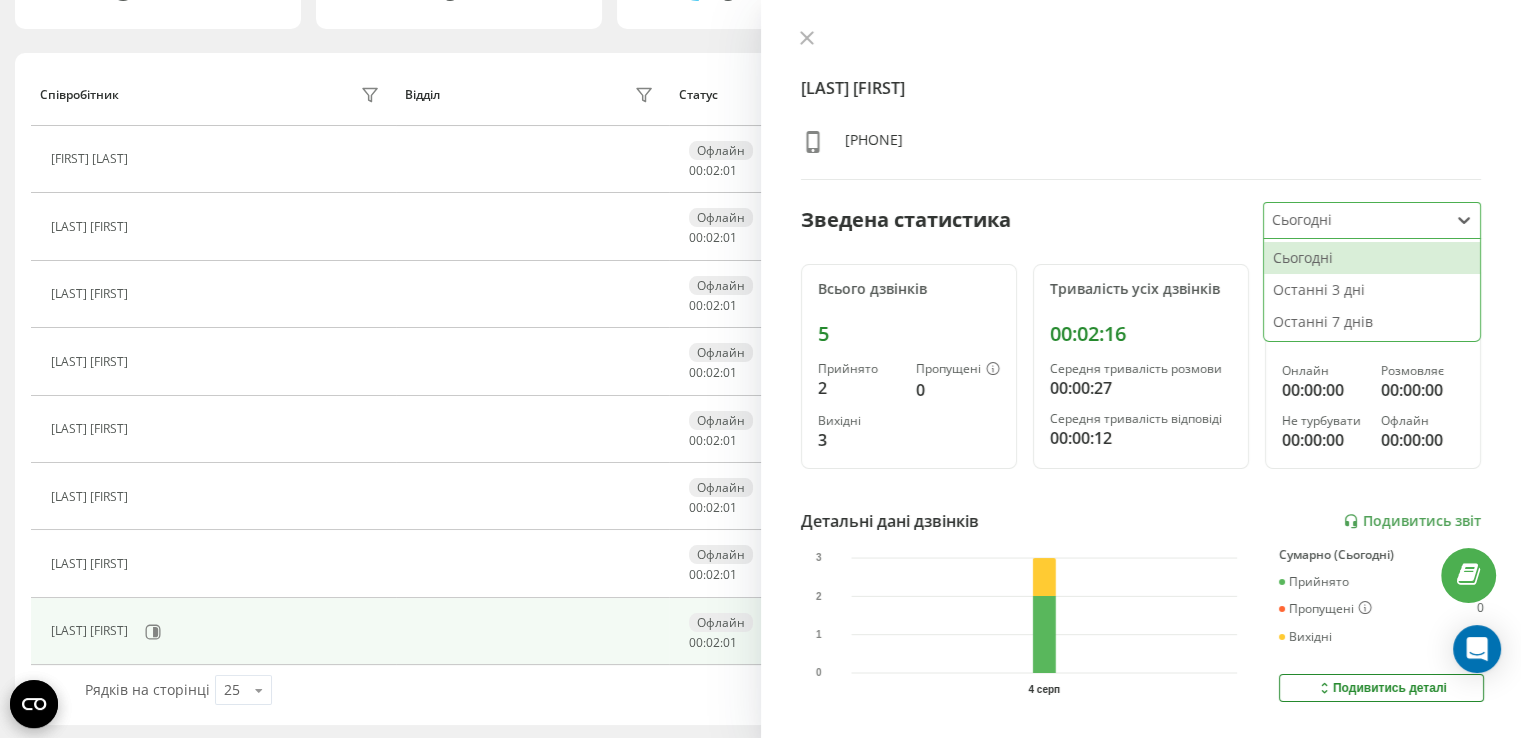 click at bounding box center [1356, 220] 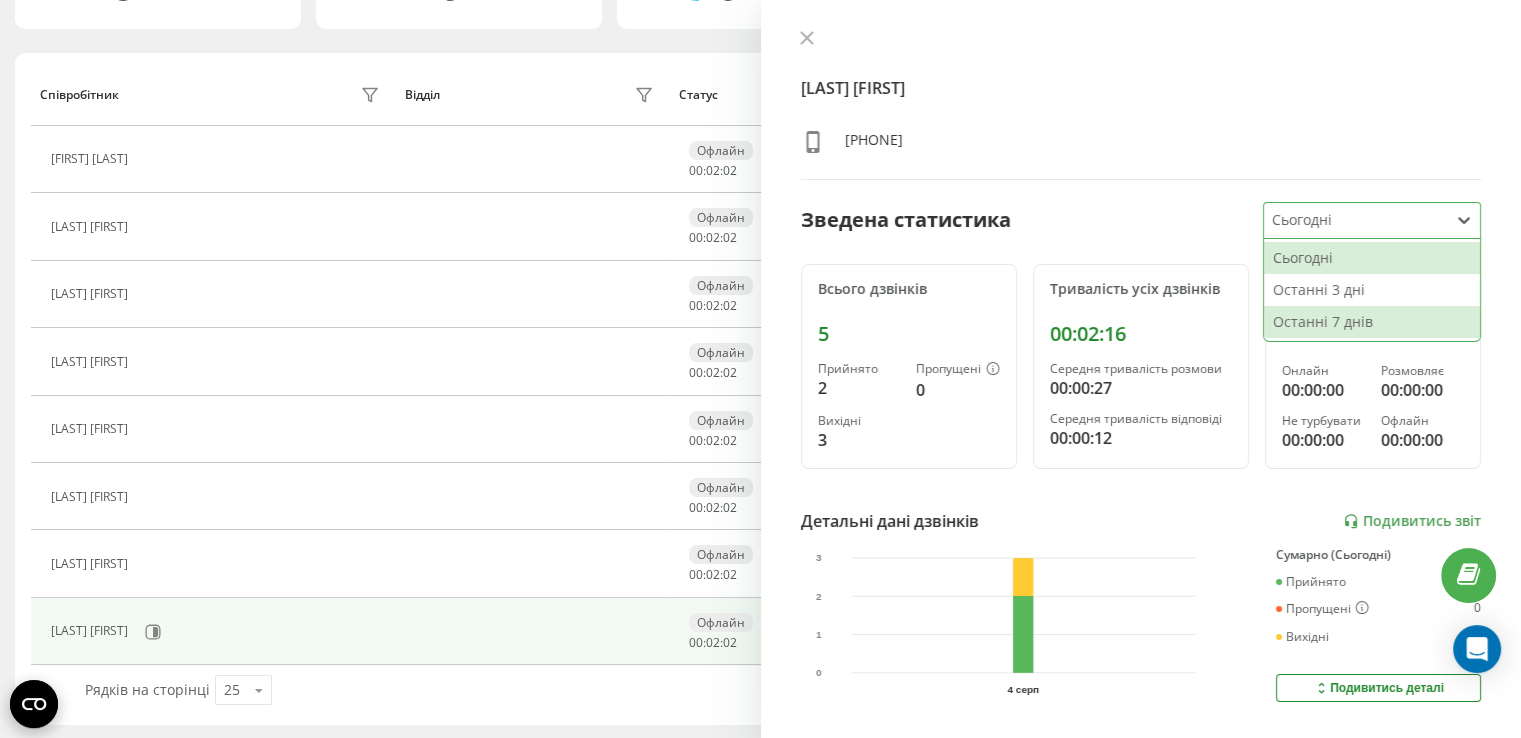 click on "Останні 7 днів" at bounding box center (1372, 322) 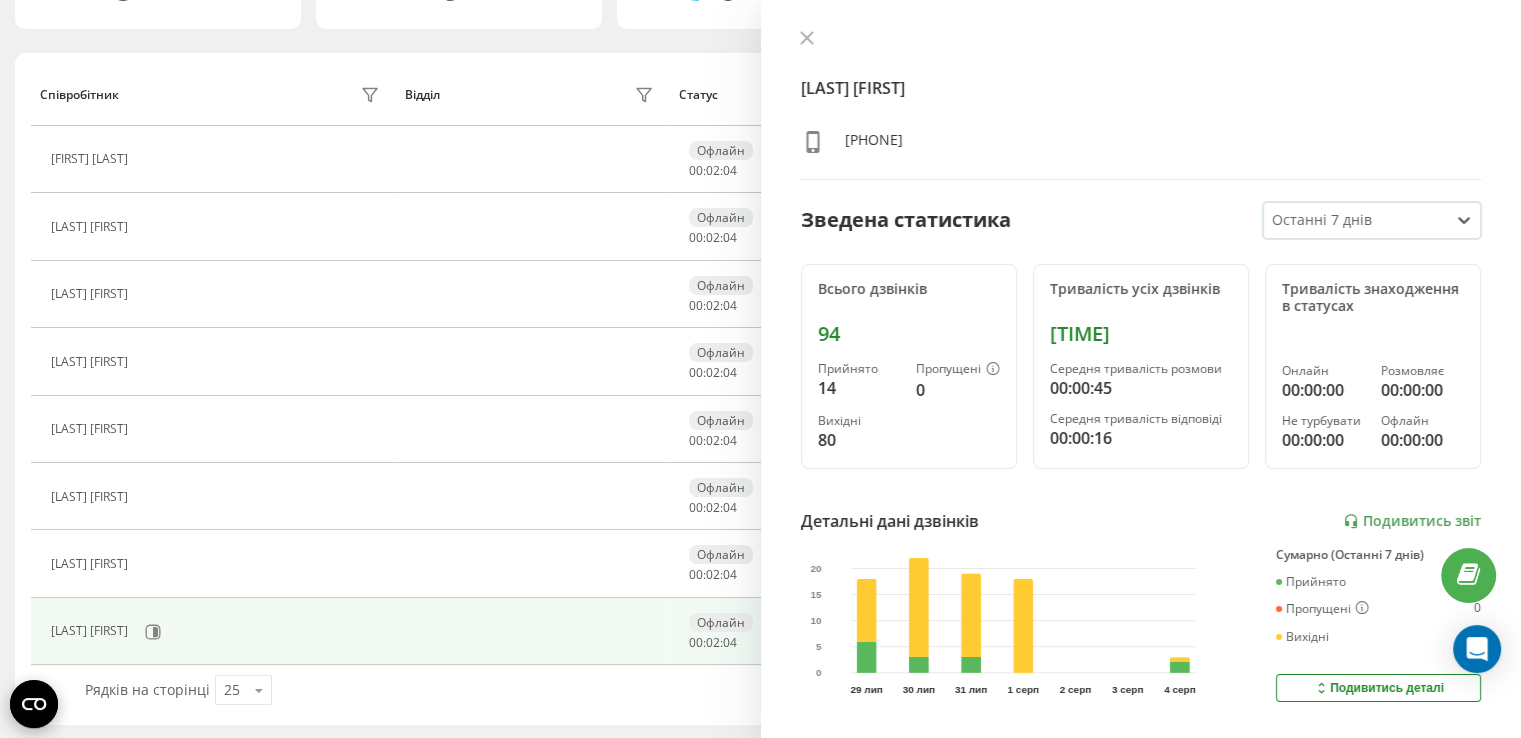 click 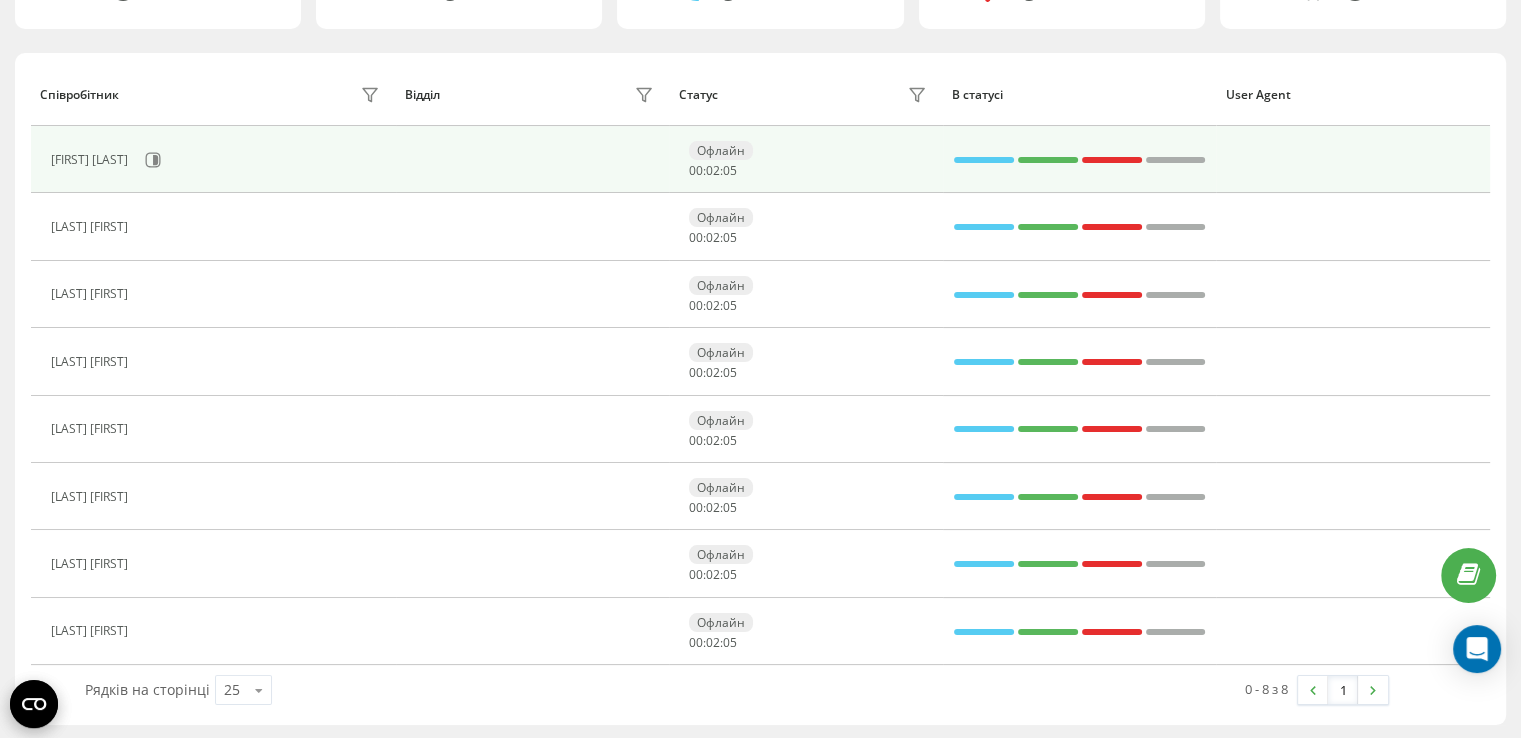 scroll, scrollTop: 92, scrollLeft: 0, axis: vertical 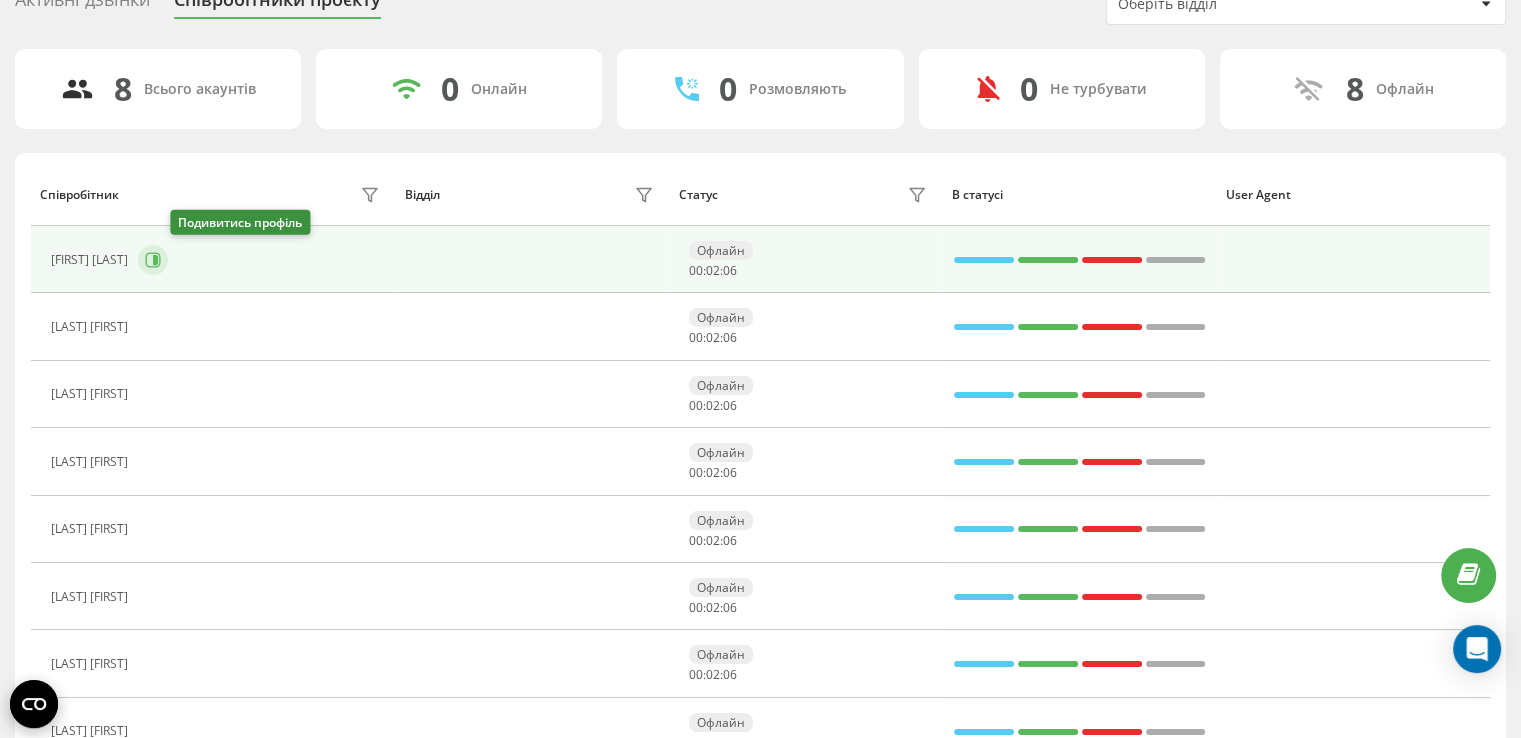 click 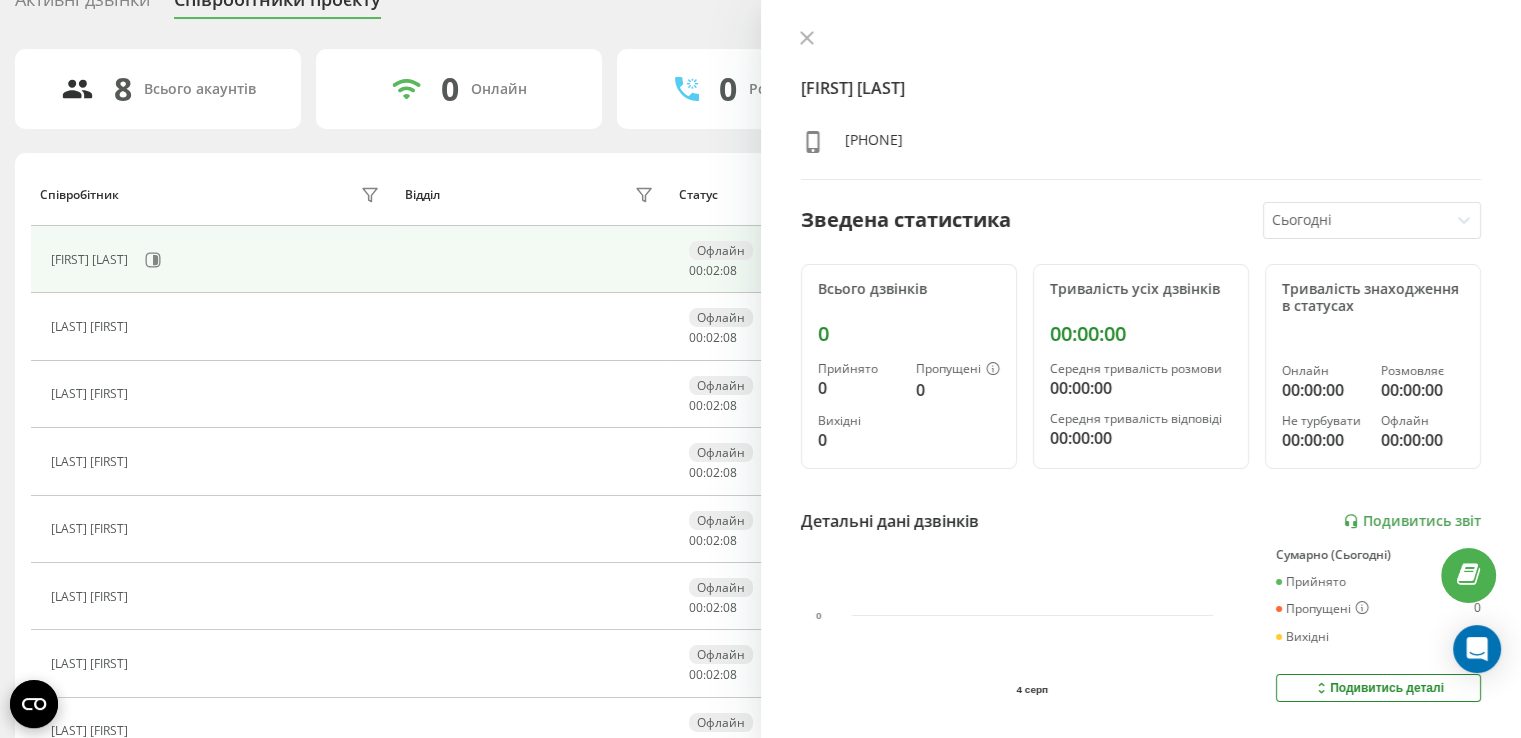 click at bounding box center (1356, 220) 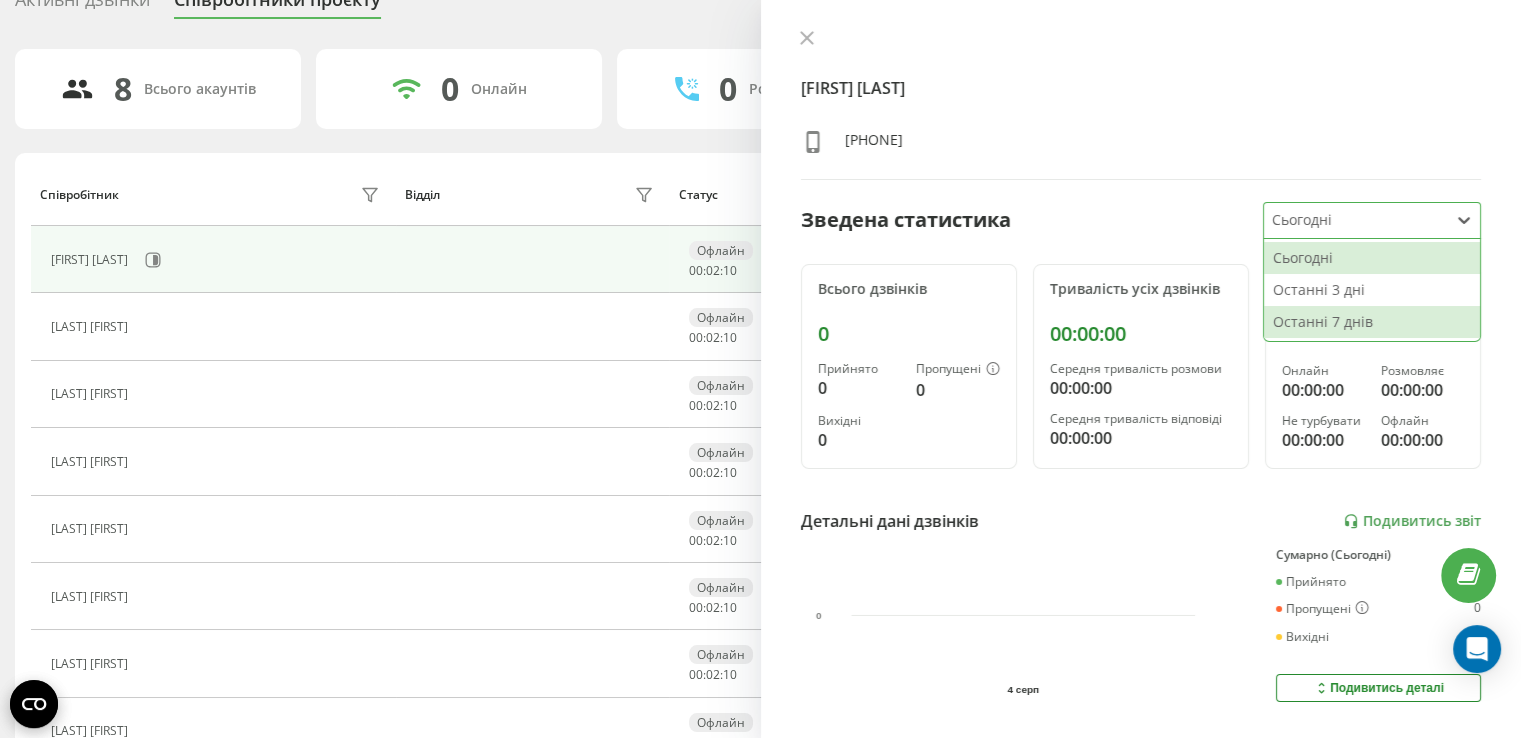 click on "Останні 7 днів" at bounding box center (1372, 322) 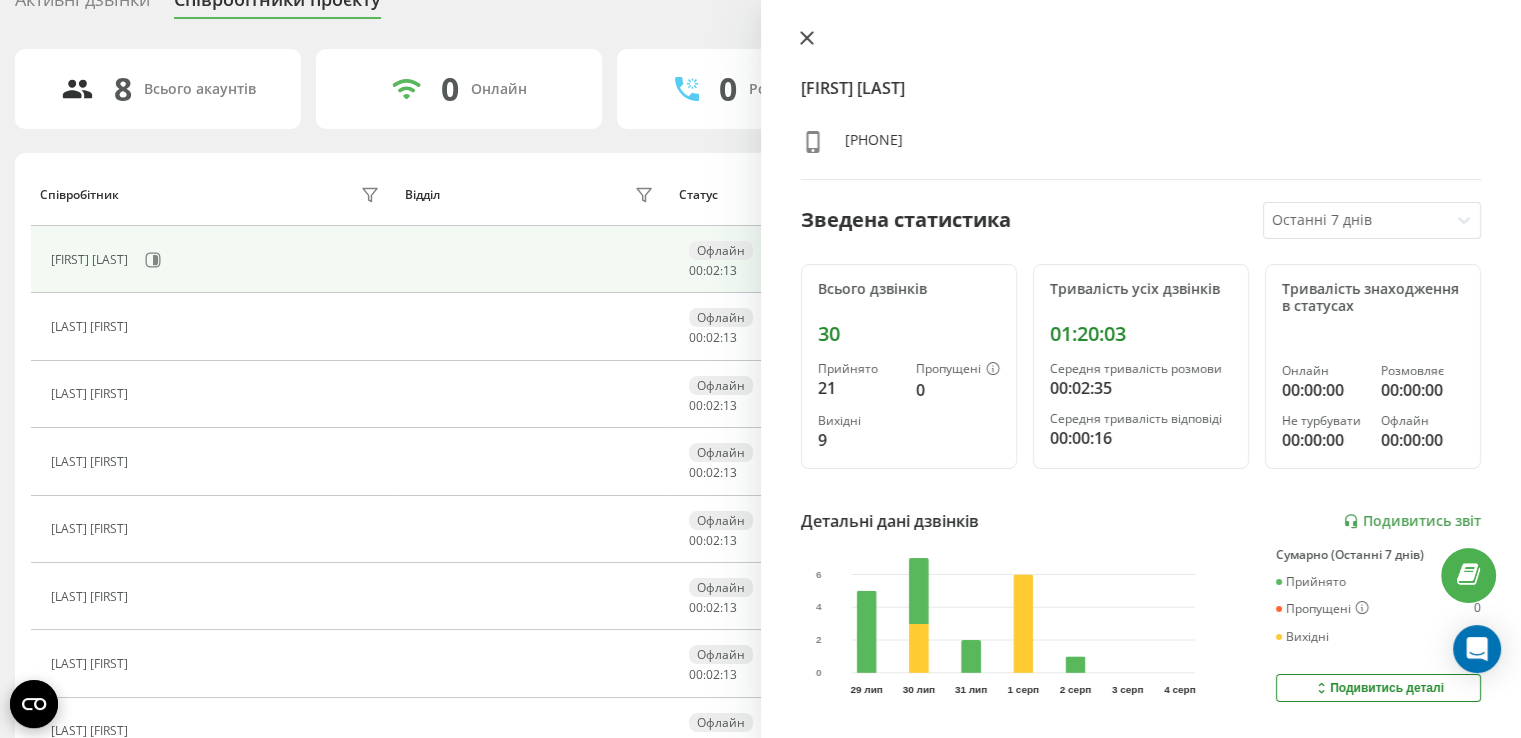 click at bounding box center (807, 39) 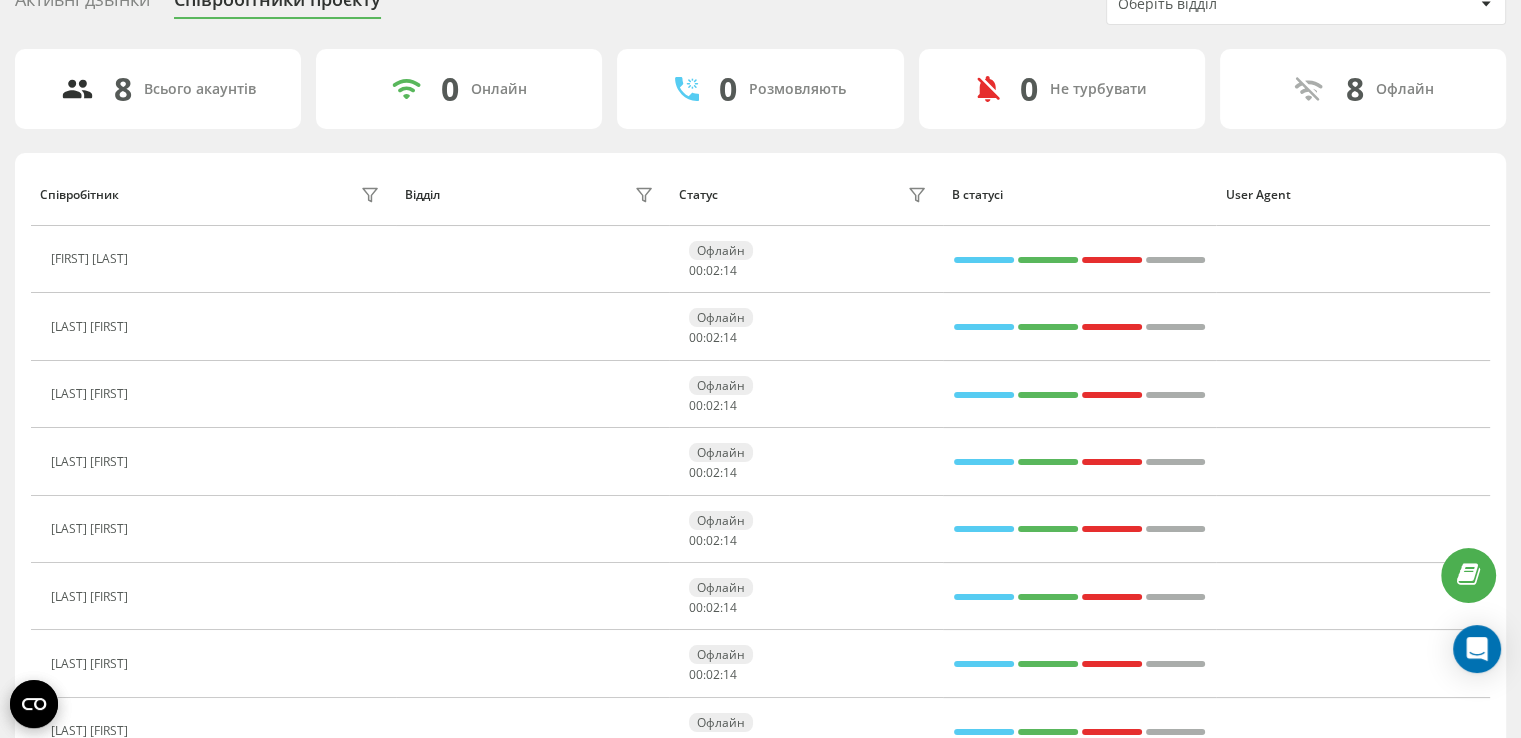 scroll, scrollTop: 0, scrollLeft: 0, axis: both 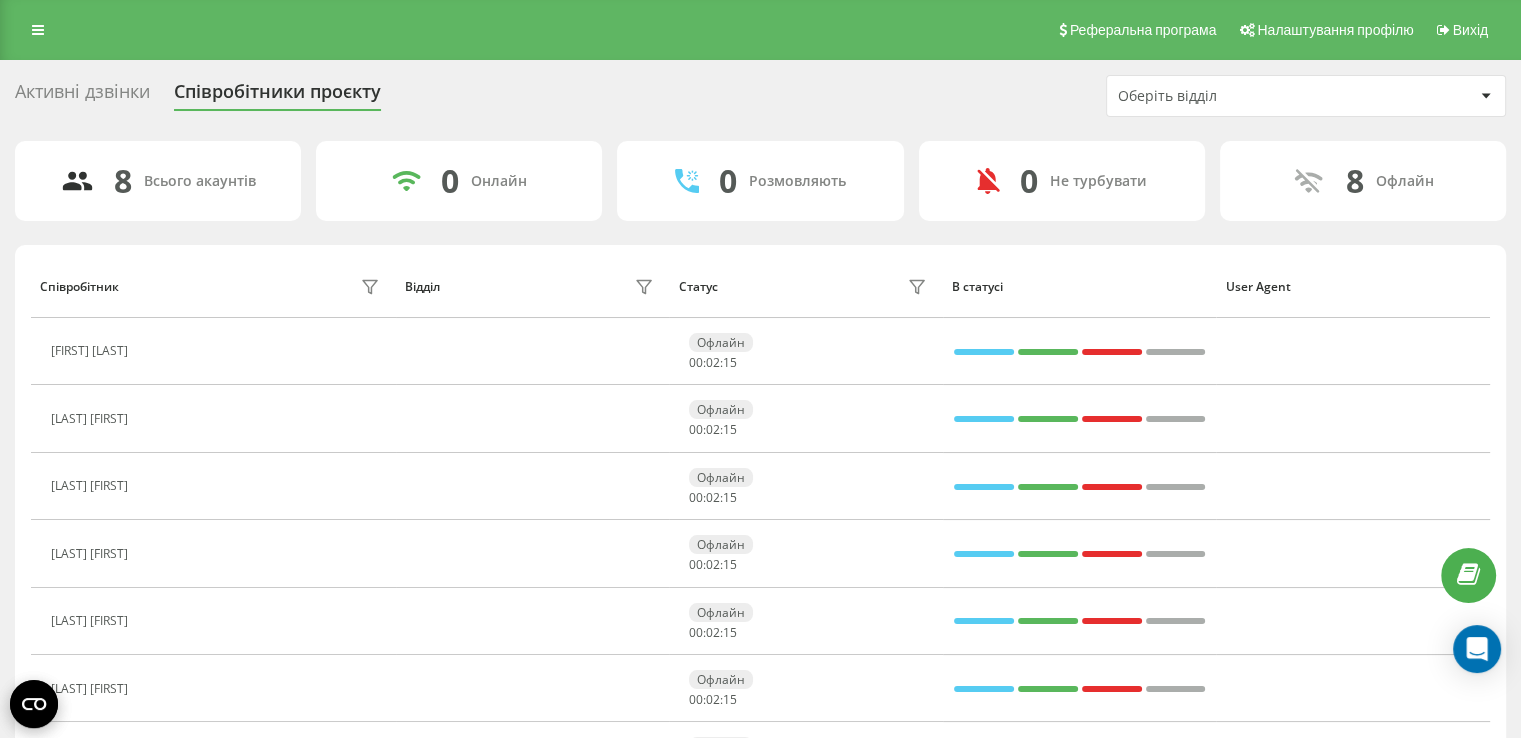 click on "Активні дзвінки Співробітники проєкту Оберіть відділ" at bounding box center [760, 96] 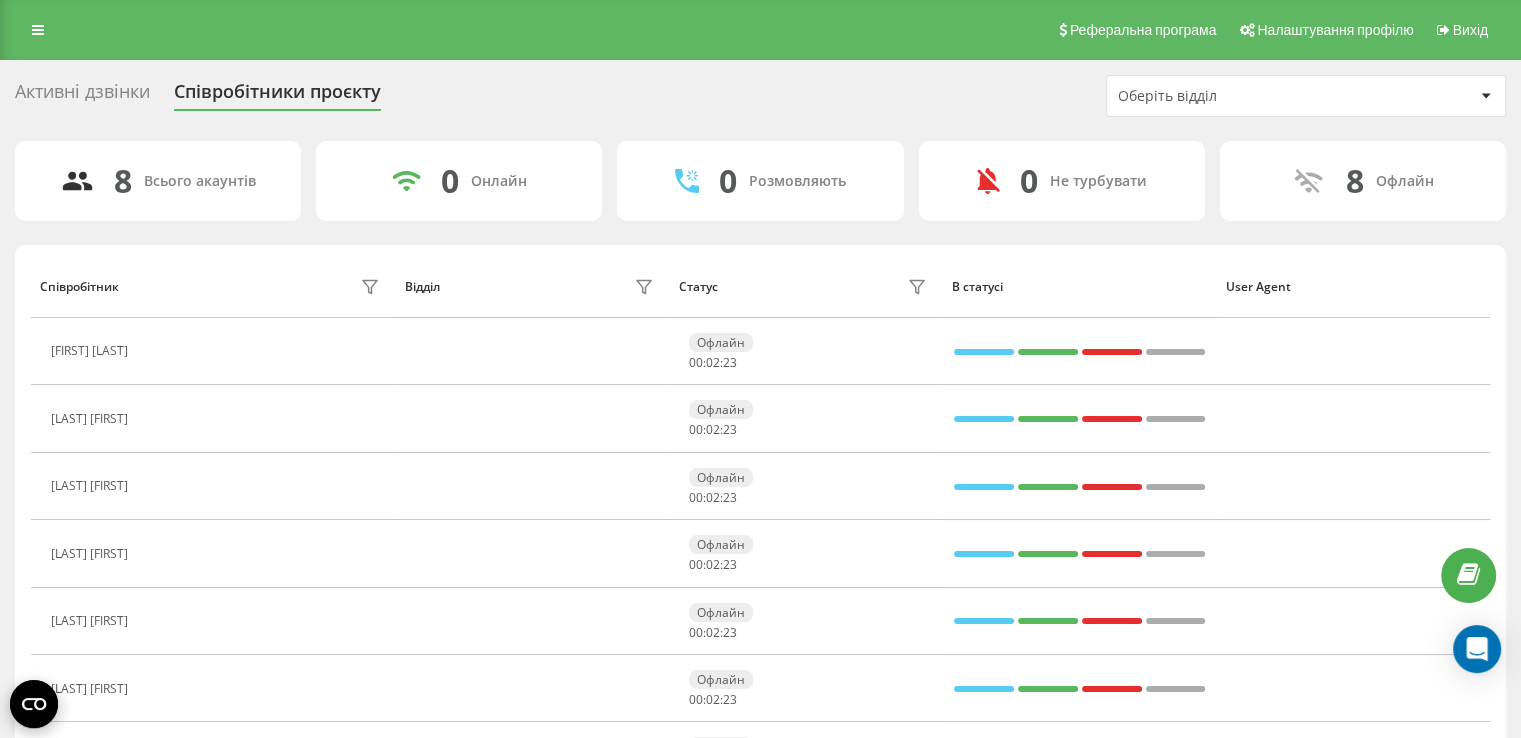drag, startPoint x: 520, startPoint y: 1, endPoint x: 1087, endPoint y: 103, distance: 576.10156 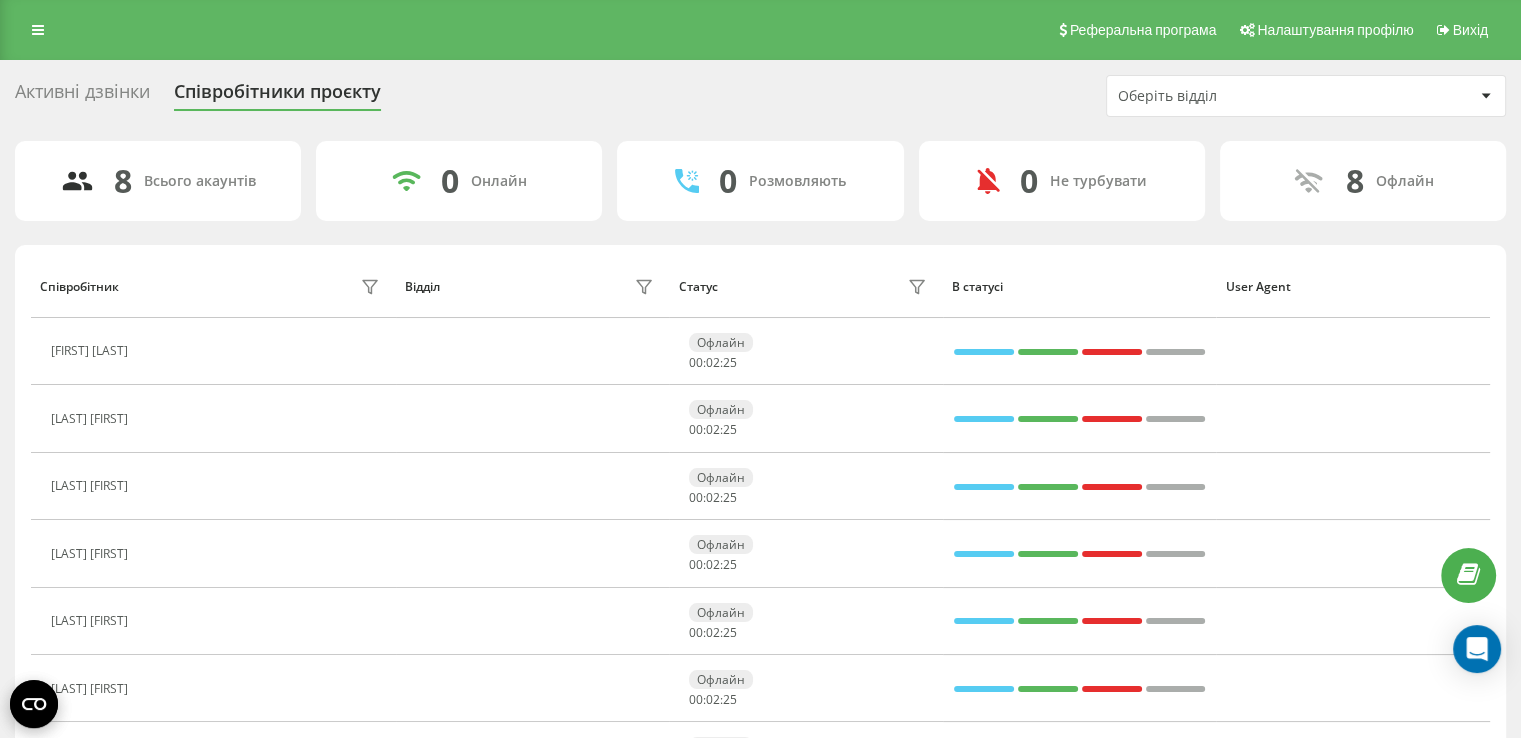 click on "Оберіть відділ" at bounding box center (1306, 96) 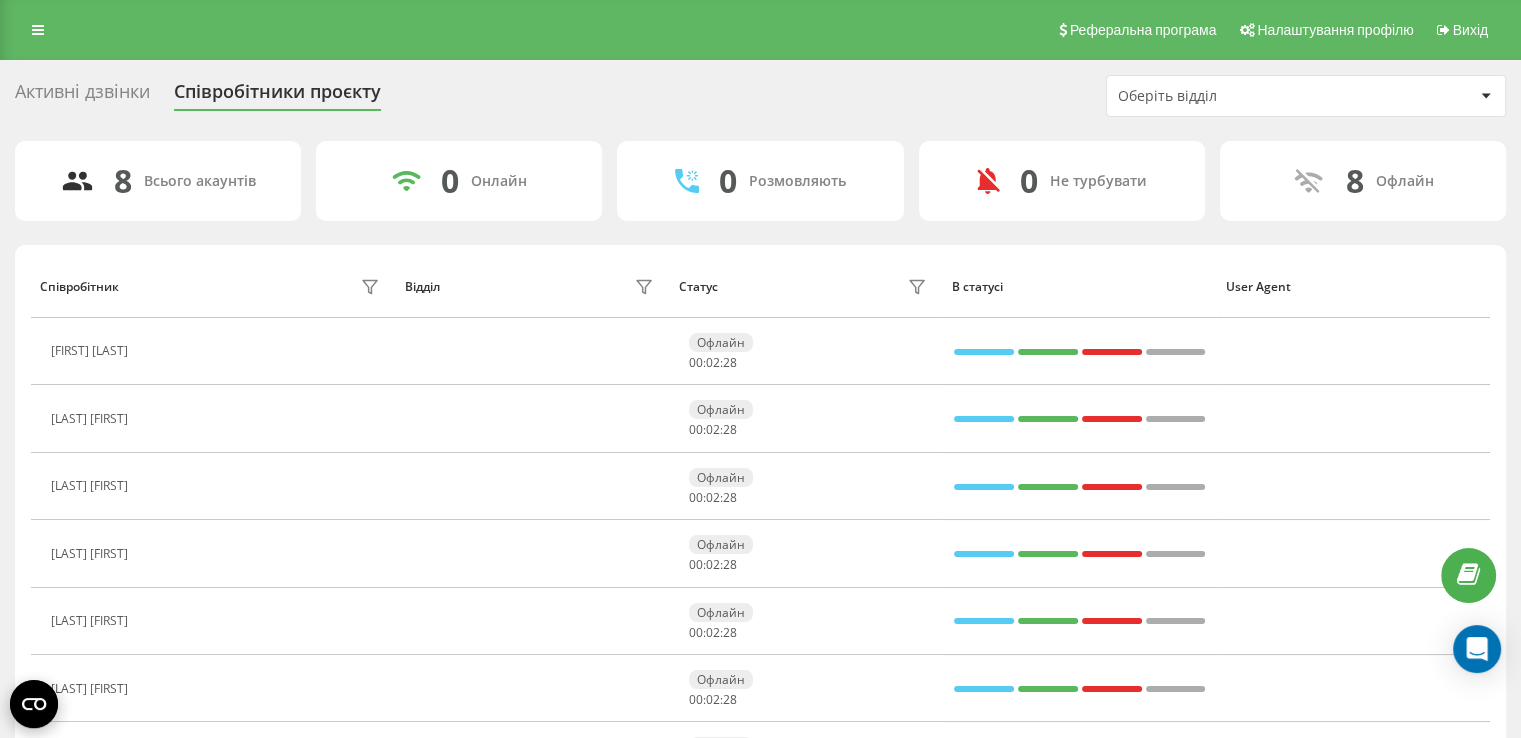click on "Активні дзвінки Співробітники проєкту Оберіть відділ" at bounding box center (760, 96) 